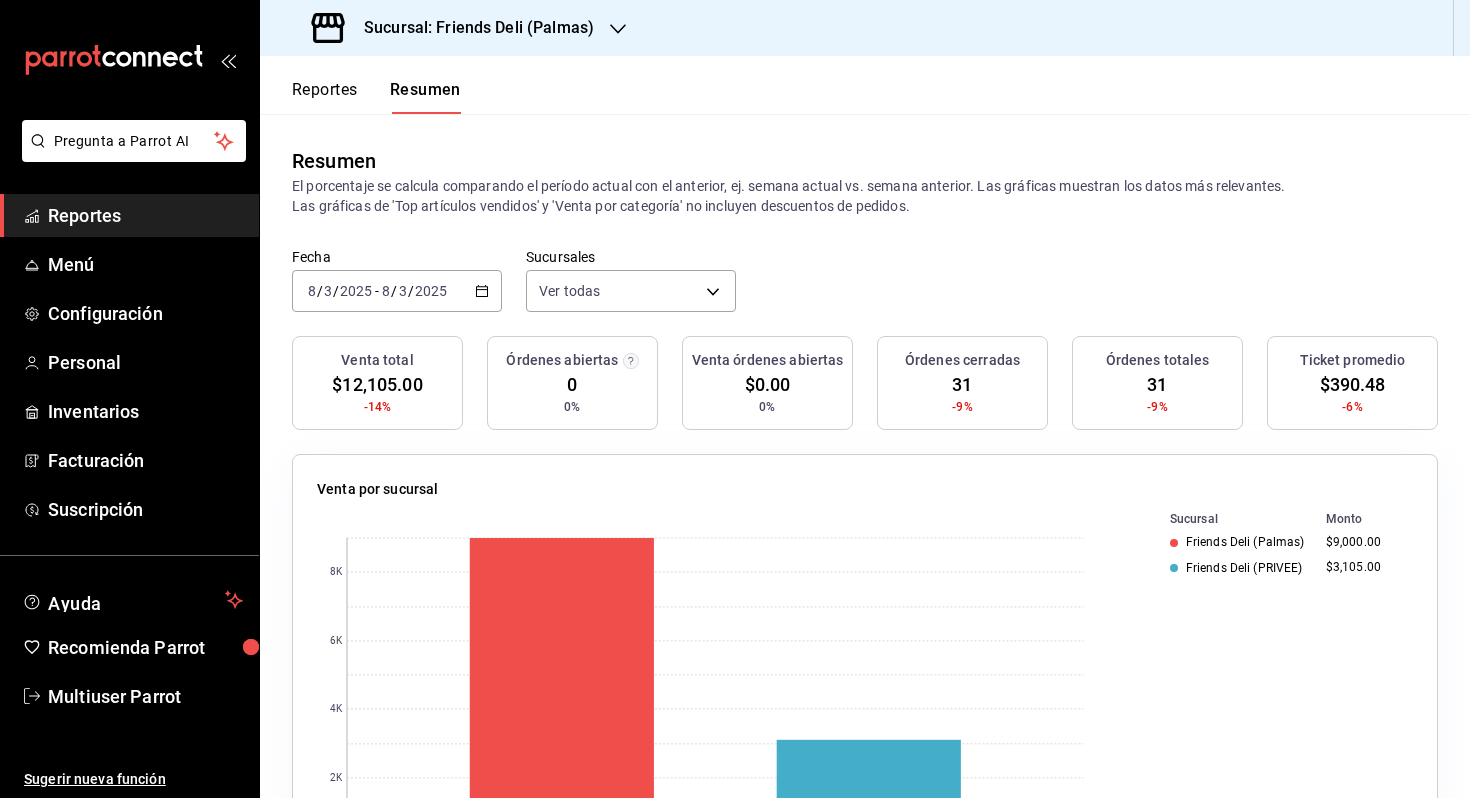 scroll, scrollTop: 0, scrollLeft: 0, axis: both 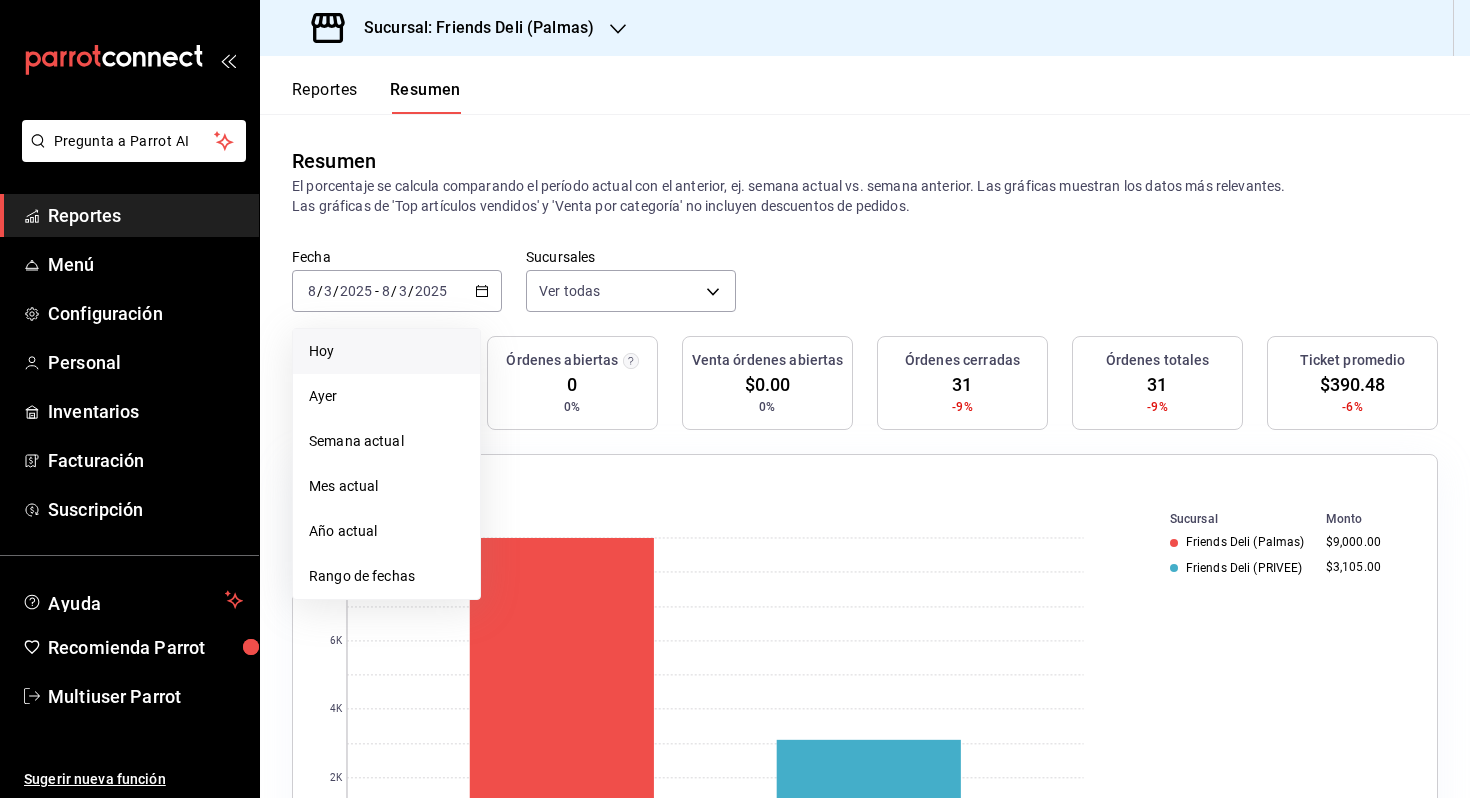 click on "Hoy" at bounding box center [386, 351] 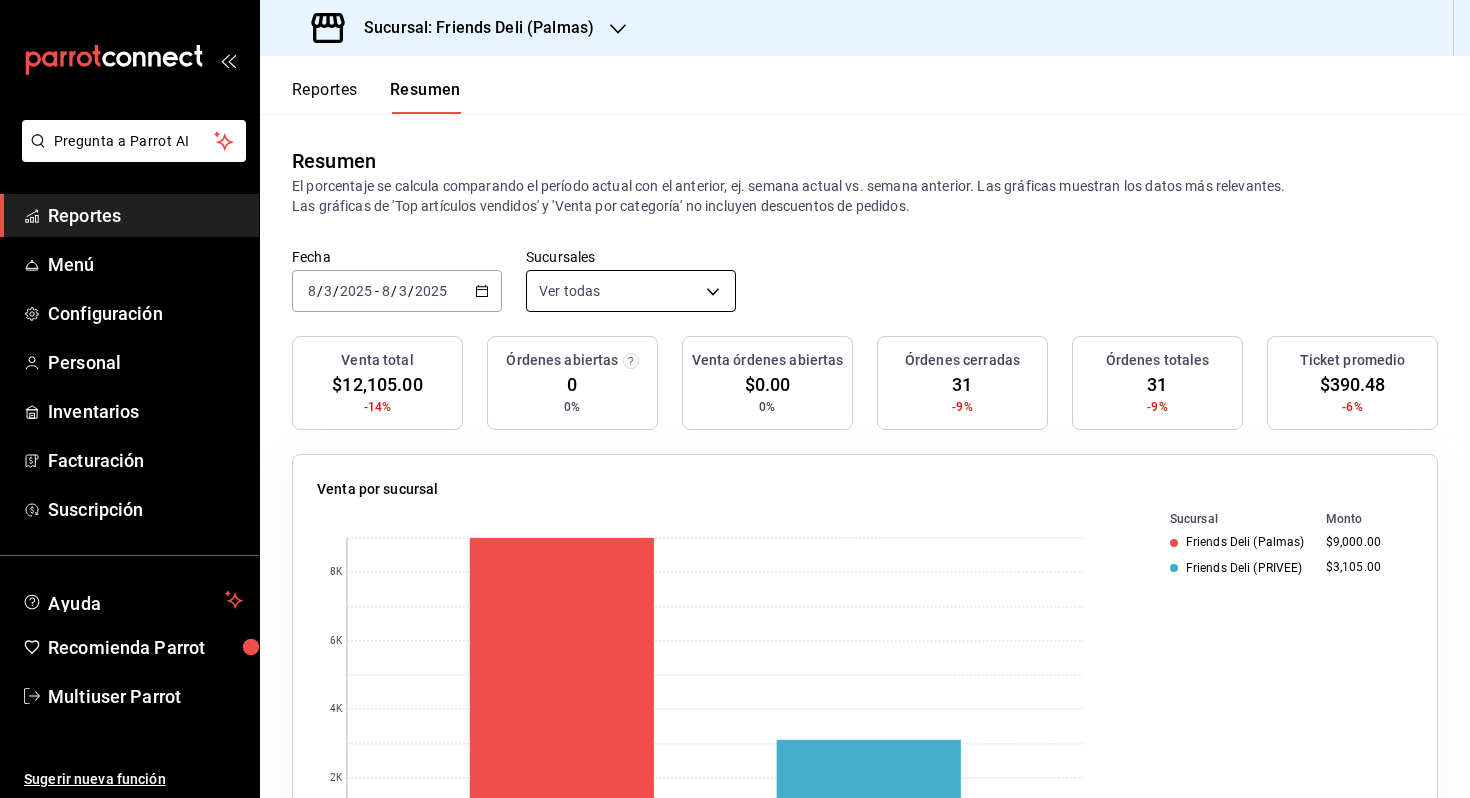 click on "Pregunta a Parrot AI Reportes   Menú   Configuración   Personal   Inventarios   Facturación   Suscripción   Ayuda Recomienda Parrot   Multiuser Parrot   Sugerir nueva función   Sucursal: Friends Deli (Palmas) Reportes Resumen Resumen El porcentaje se calcula comparando el período actual con el anterior, ej. semana actual vs. semana anterior. Las gráficas muestran los datos más relevantes.  Las gráficas de 'Top artículos vendidos' y 'Venta por categoría' no incluyen descuentos de pedidos. Fecha 2025-08-03 8 / 3 / 2025 - 2025-08-03 8 / 3 / 2025 Sucursales Ver todas [object Object],[object Object] Venta total $12,105.00 -14% Órdenes abiertas 0 0% Venta órdenes abiertas $0.00 0% Órdenes cerradas 31 -9% Órdenes totales 31 -9% Ticket promedio $390.48 -6% Venta por sucursal 0 2K 4K 6K 8K Sucursal Monto Friends Deli (Palmas) $9,000.00 Friends Deli (PRIVEE) $3,105.00 Venta por marca  0 2K 4K 6K 8K Marca Monto Friends Deli (Palmas) $9,000.00 Friends Deli (Lomas de Vista Hermosa) $3,105.00 Forma de pago" at bounding box center [735, 399] 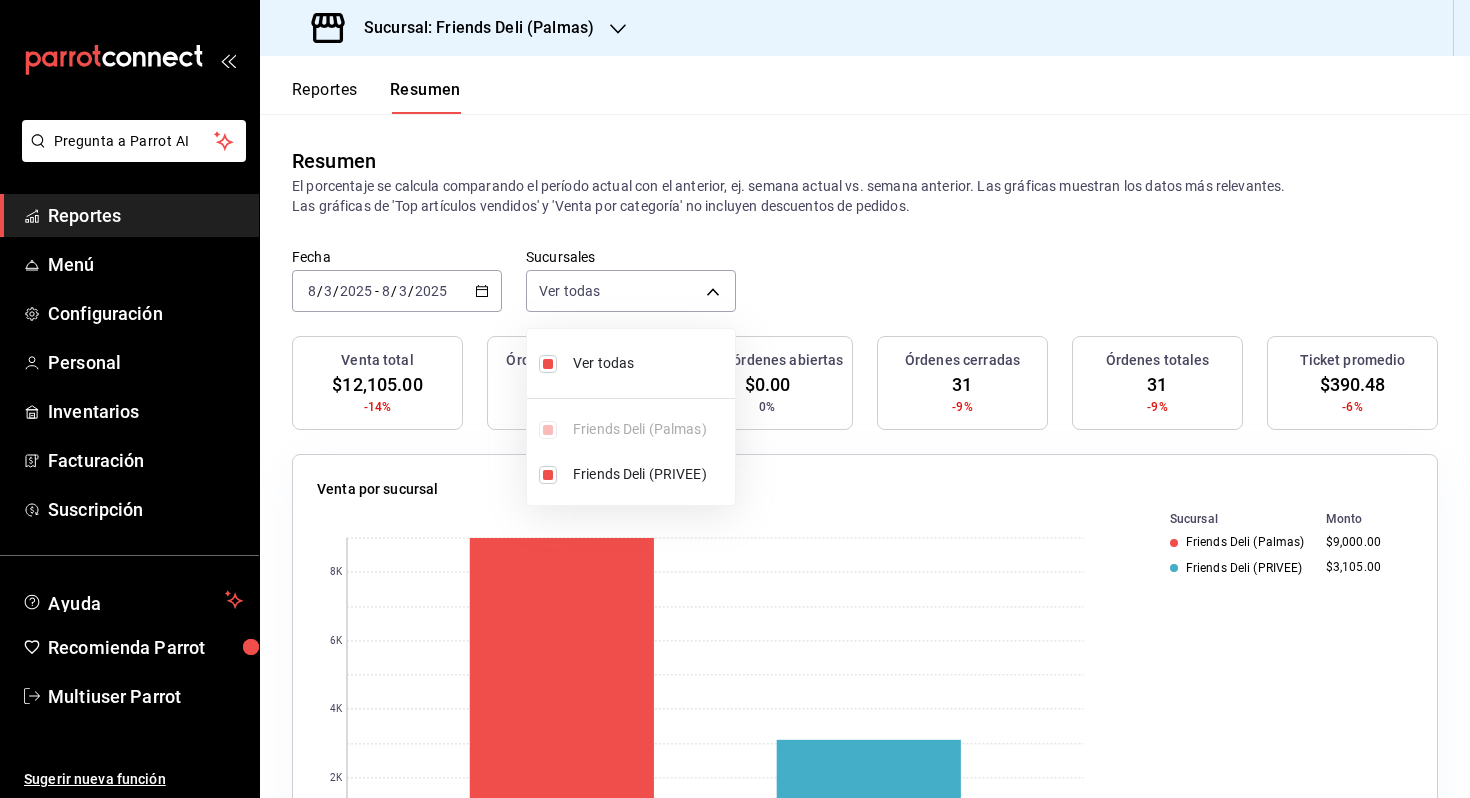 click on "Ver todas" at bounding box center [631, 363] 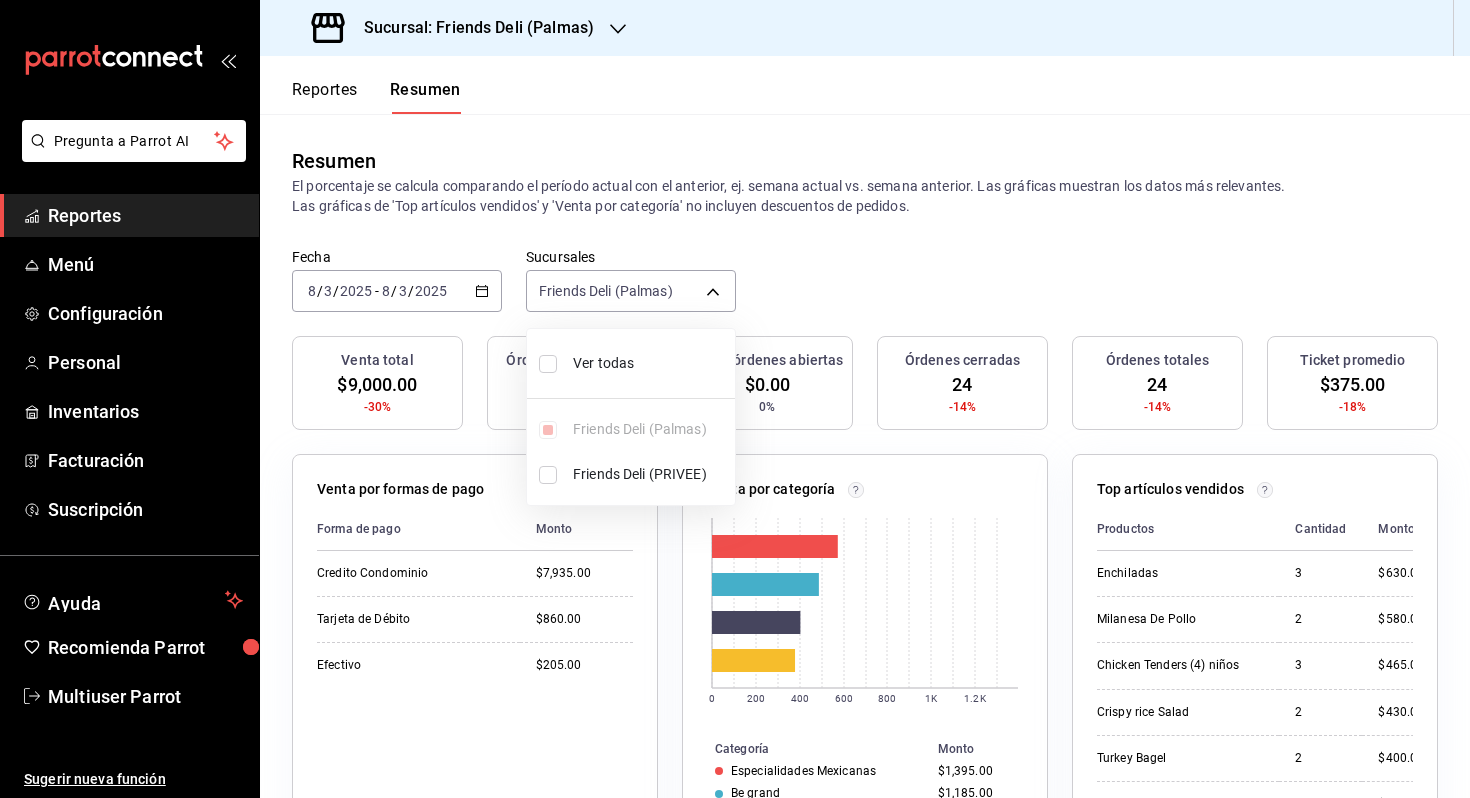click at bounding box center [735, 399] 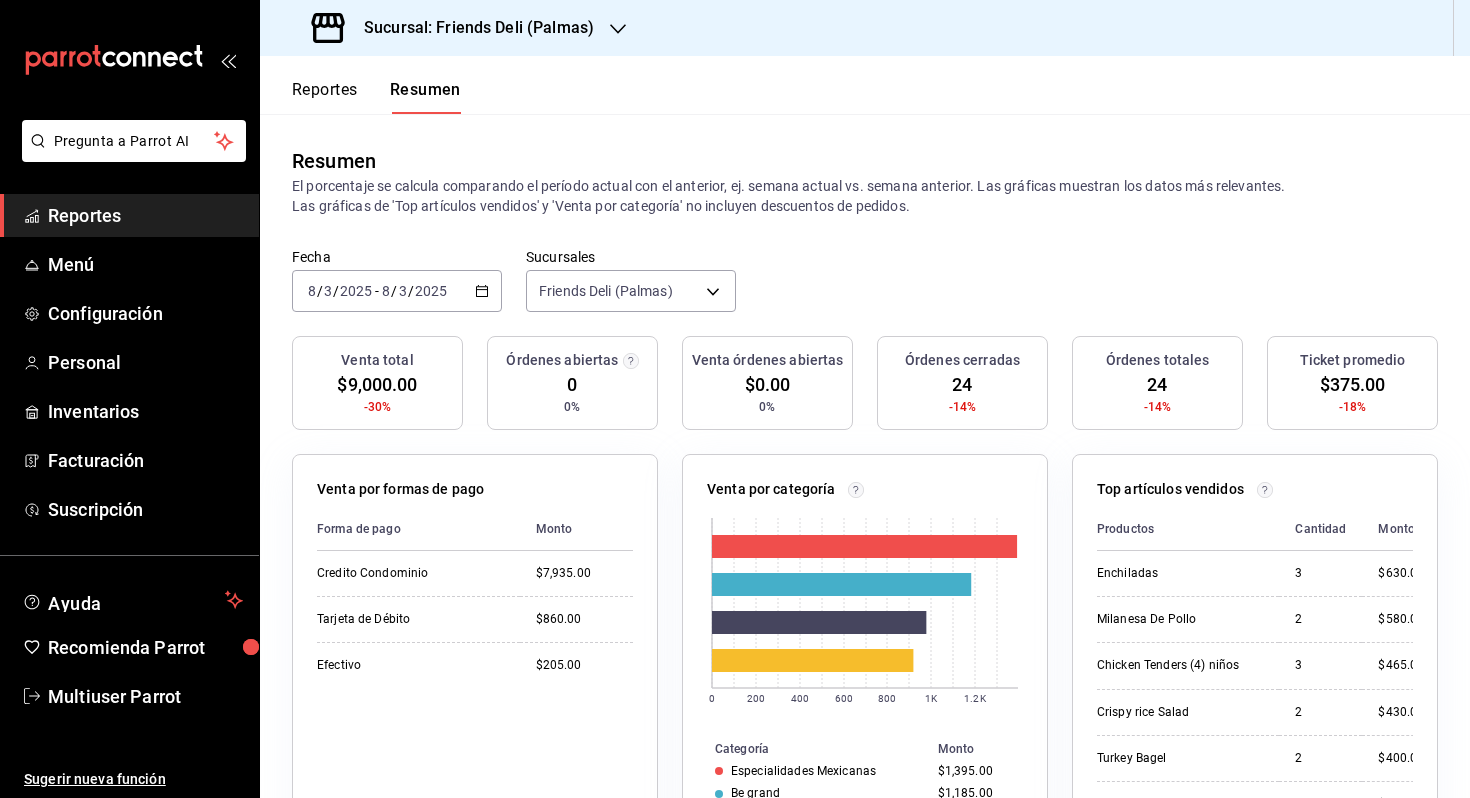 click on "2025-08-03 8 / 3 / 2025 - 2025-08-03 8 / 3 / 2025" at bounding box center [397, 291] 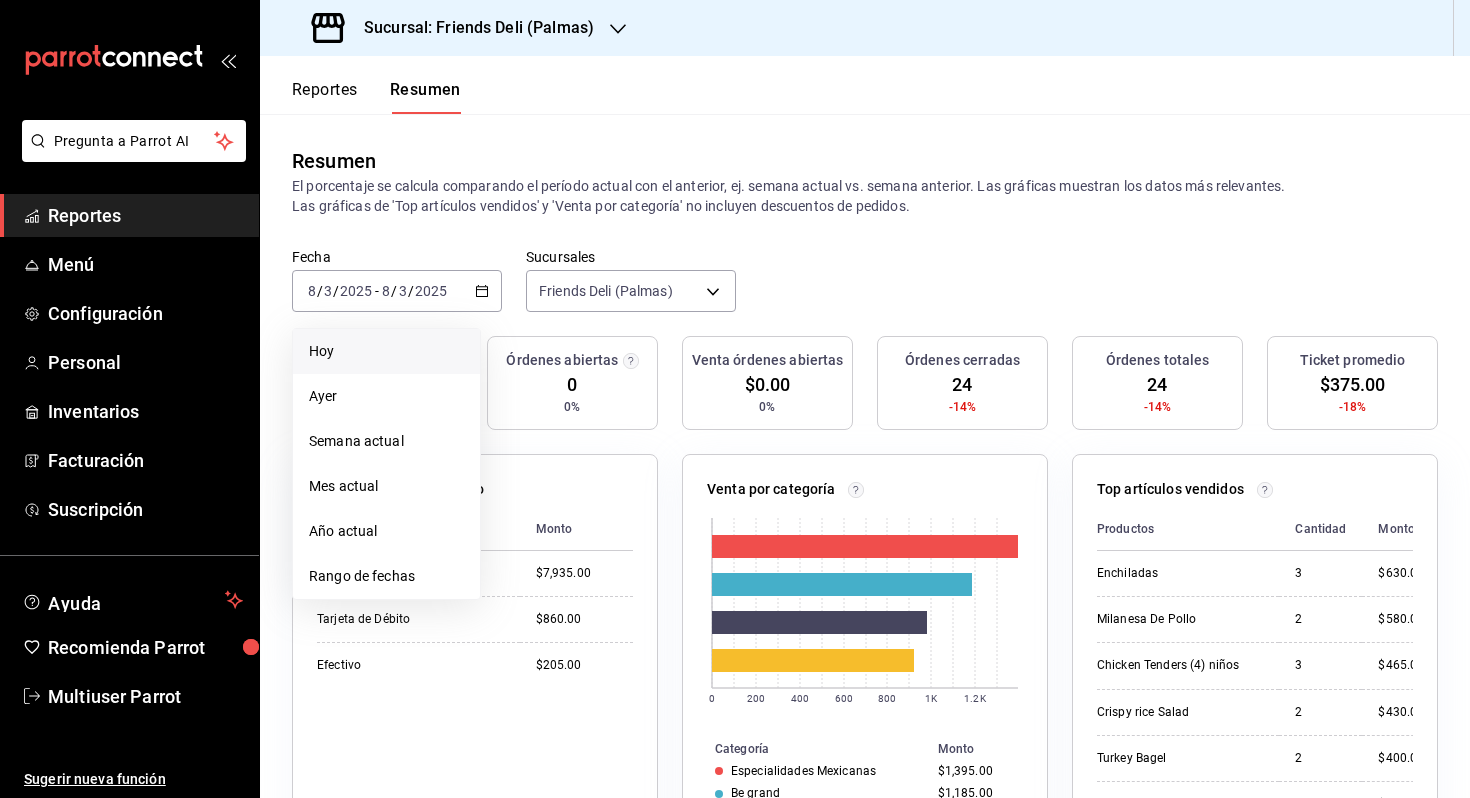 click on "Hoy" at bounding box center (386, 351) 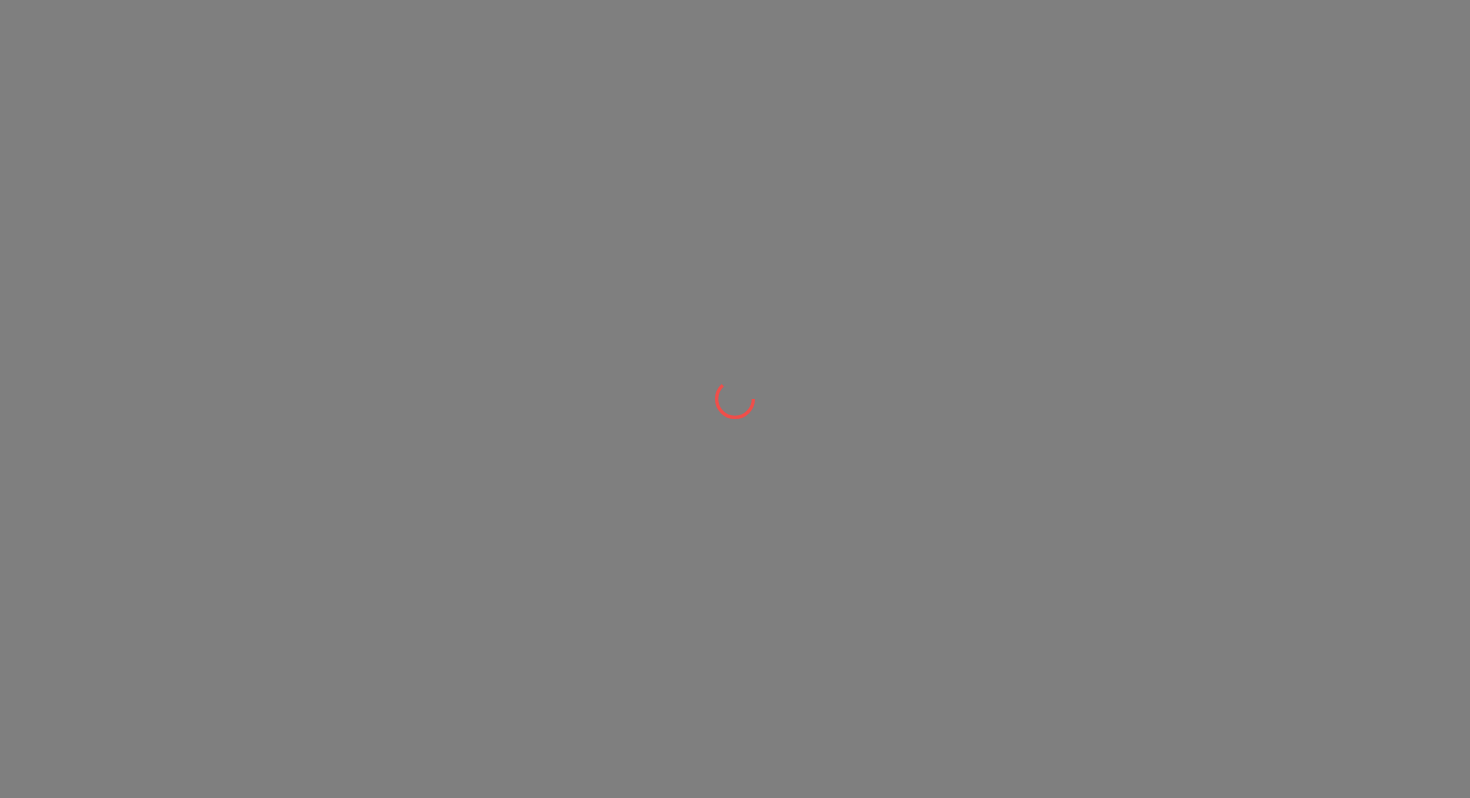 scroll, scrollTop: 0, scrollLeft: 0, axis: both 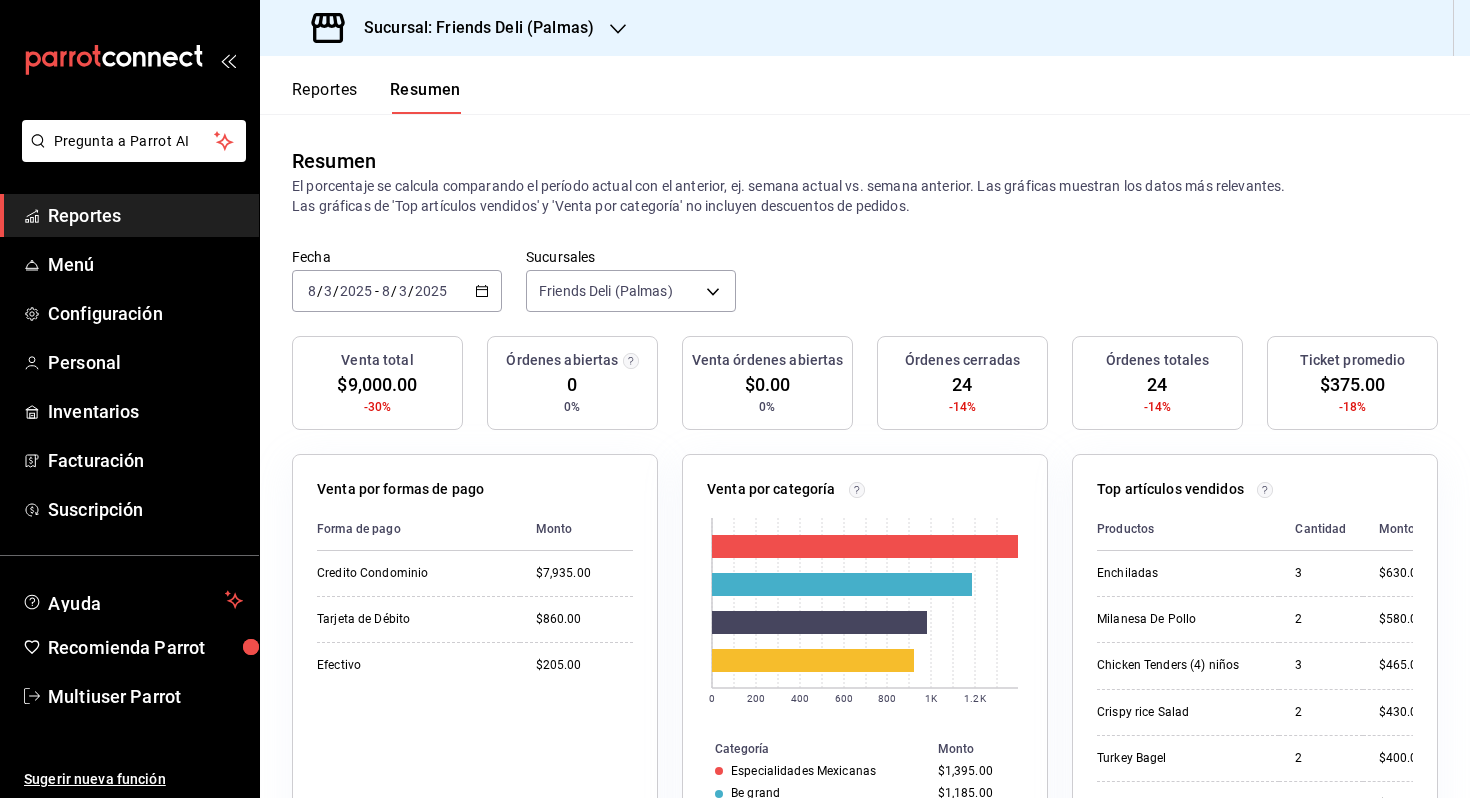click on "Reportes Resumen" at bounding box center (360, 85) 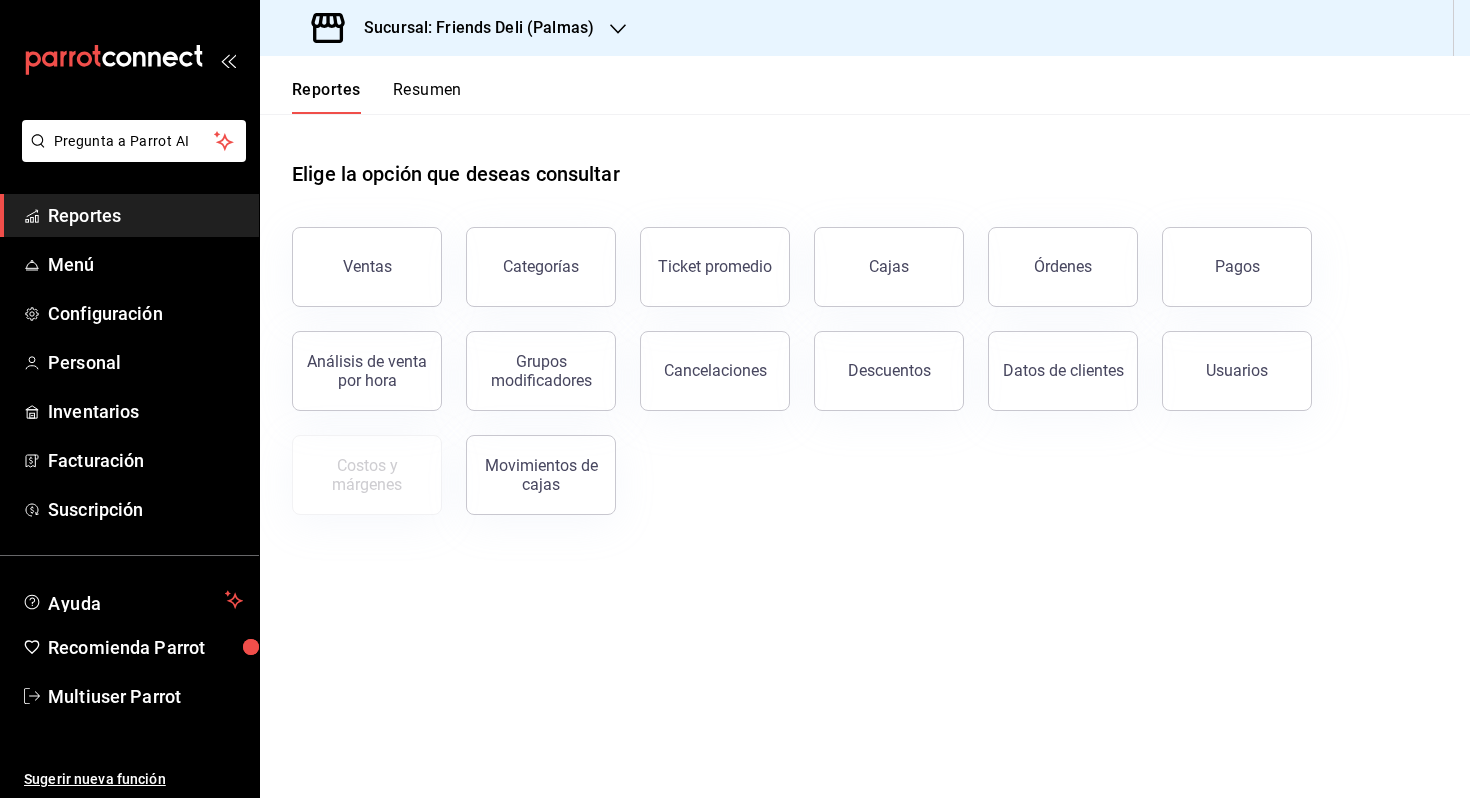 click on "Resumen" at bounding box center (427, 97) 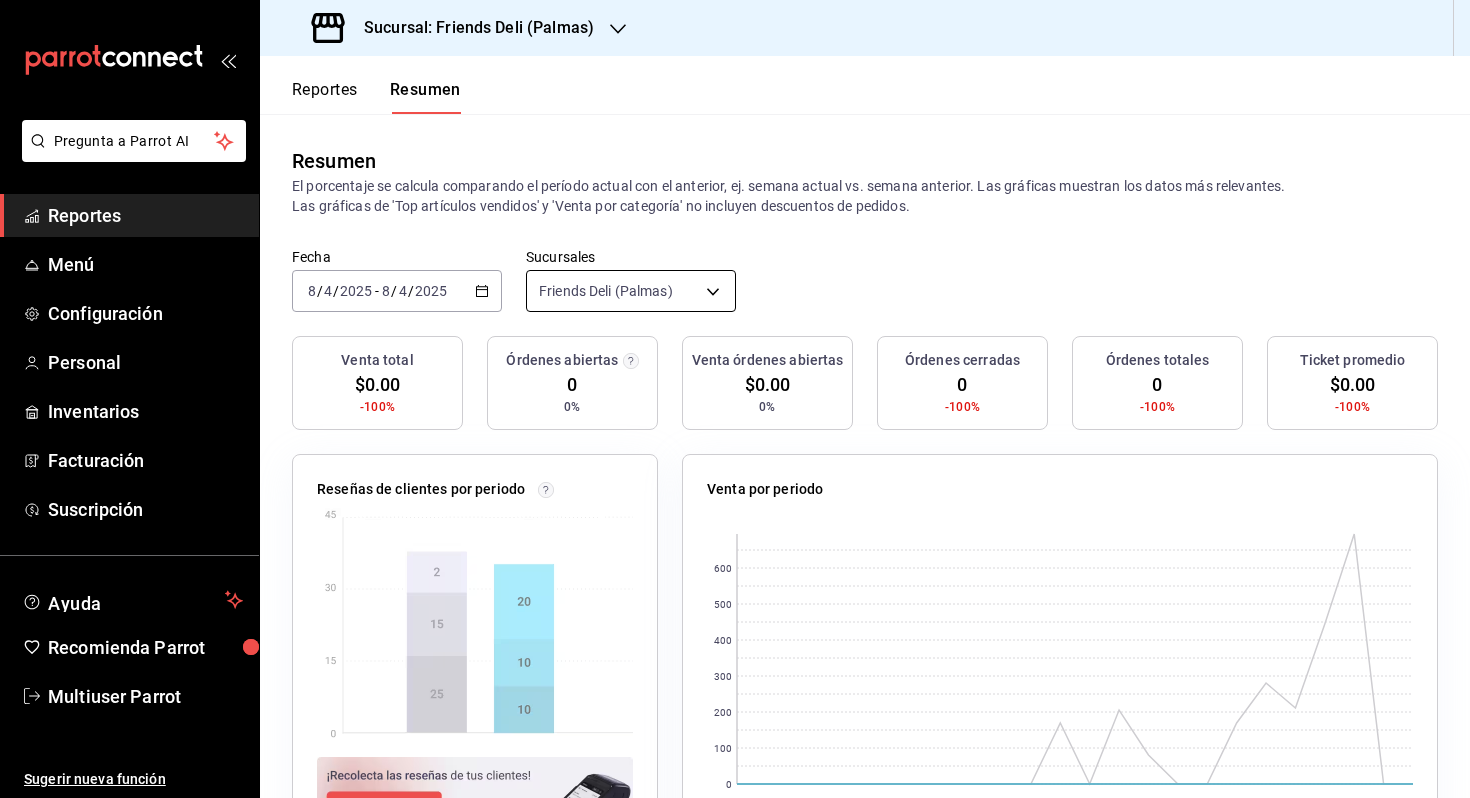 click on "Pregunta a Parrot AI Reportes   Menú   Configuración   Personal   Inventarios   Facturación   Suscripción   Ayuda Recomienda Parrot   Multiuser Parrot   Sugerir nueva función   Sucursal: Friends Deli (Palmas) Reportes Resumen Resumen El porcentaje se calcula comparando el período actual con el anterior, ej. semana actual vs. semana anterior. Las gráficas muestran los datos más relevantes.  Las gráficas de 'Top artículos vendidos' y 'Venta por categoría' no incluyen descuentos de pedidos. Fecha 2025-08-04 8 / 4 / 2025 - 2025-08-04 8 / 4 / 2025 Sucursales Friends Deli (Palmas) [object Object] Venta total $0.00 -100% Órdenes abiertas 0 0% Venta órdenes abiertas $0.00 0% Órdenes cerradas 0 -100% Órdenes totales 0 -100% Ticket promedio $0.00 -100% Reseñas de clientes por periodo   Venta por periodo 0 100 200 300 400 500 600 04/08/2025 28/07/2025 Pregunta a Parrot AI Reportes   Menú   Configuración   Personal   Inventarios   Facturación   Suscripción   Ayuda Recomienda Parrot   Multiuser Parrot" at bounding box center (735, 399) 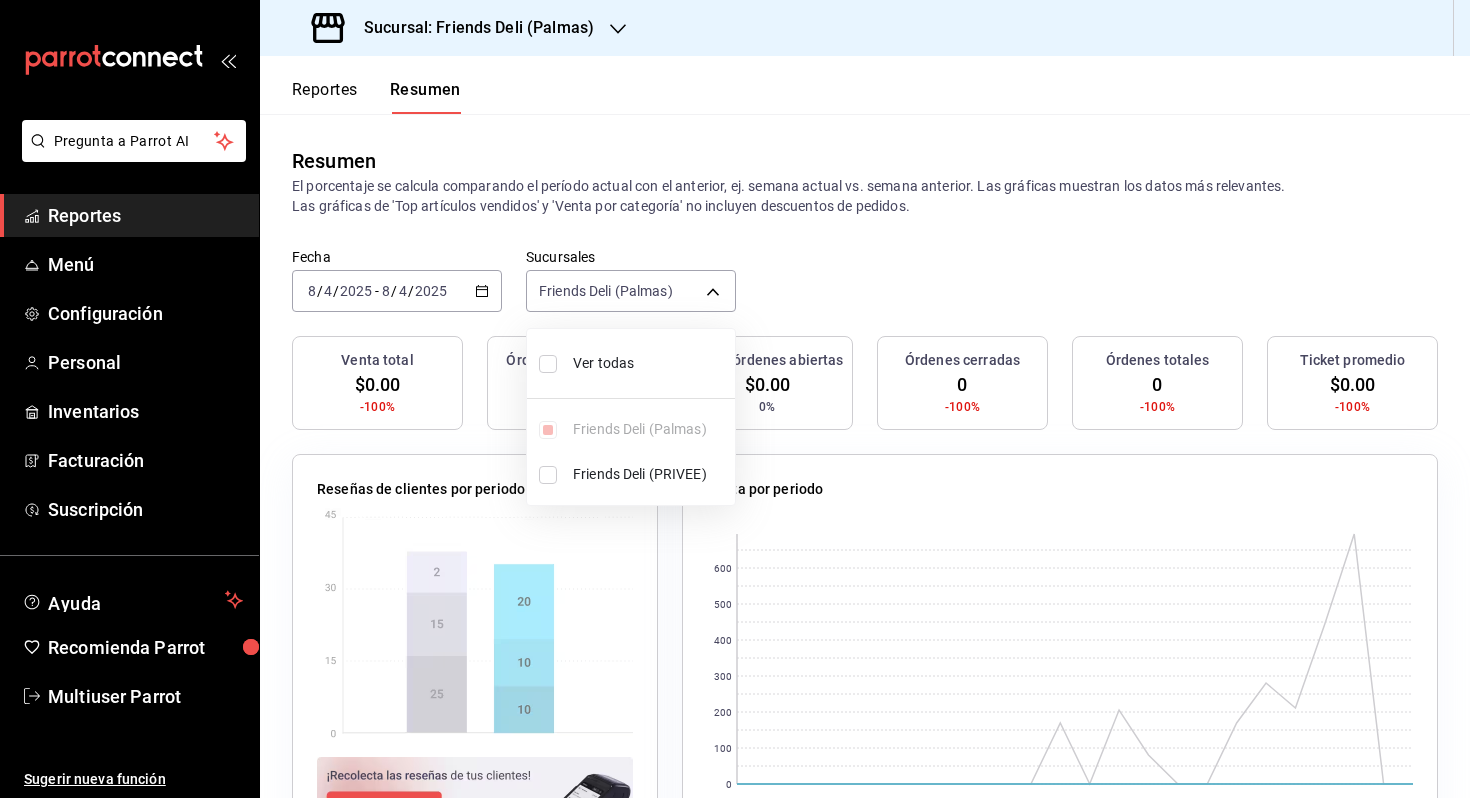 drag, startPoint x: 613, startPoint y: 285, endPoint x: 589, endPoint y: 354, distance: 73.05477 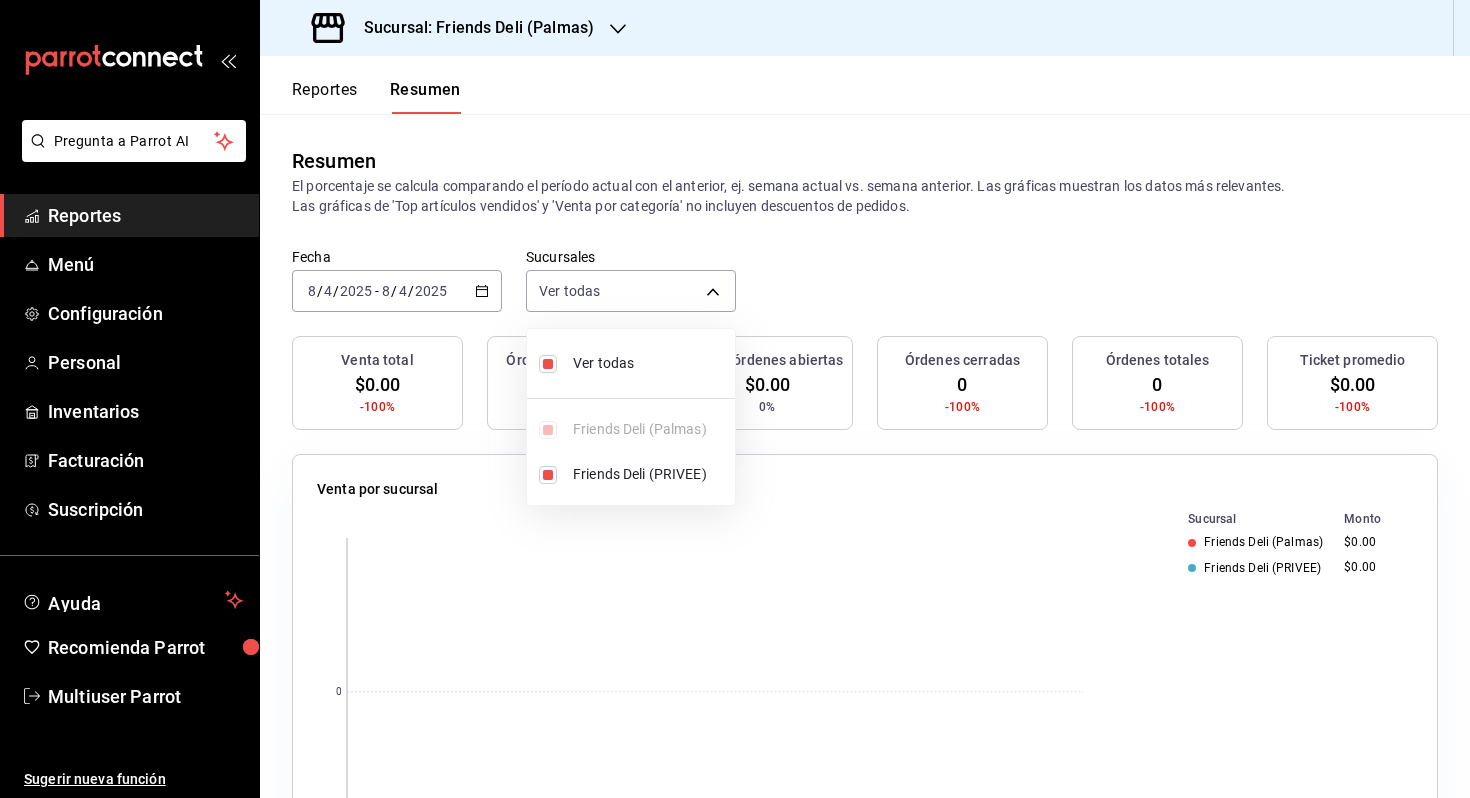 click at bounding box center (735, 399) 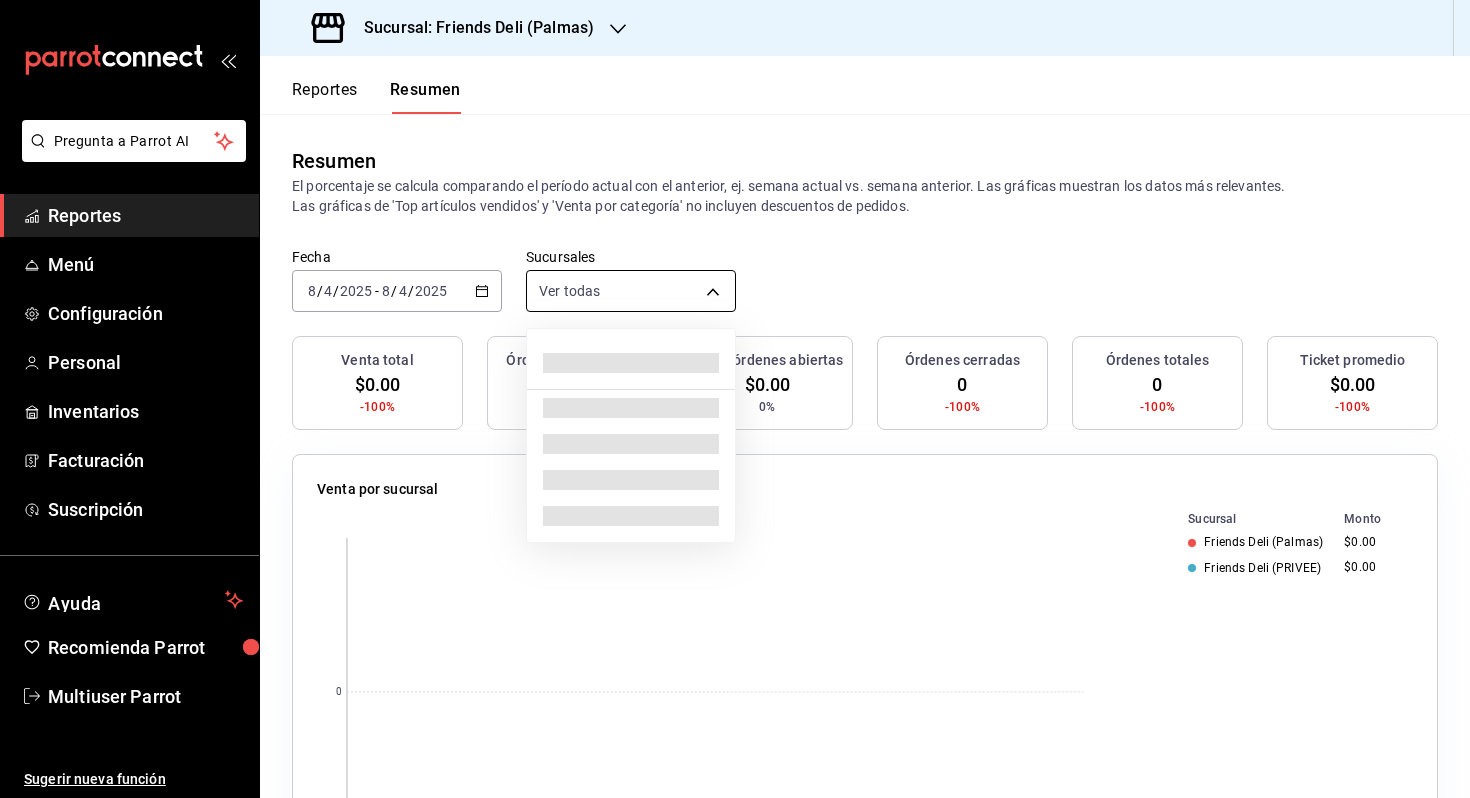click on "Pregunta a Parrot AI Reportes   Menú   Configuración   Personal   Inventarios   Facturación   Suscripción   Ayuda Recomienda Parrot   Multiuser Parrot   Sugerir nueva función   Sucursal: Friends Deli (Palmas) Reportes Resumen Resumen El porcentaje se calcula comparando el período actual con el anterior, ej. semana actual vs. semana anterior. Las gráficas muestran los datos más relevantes.  Las gráficas de 'Top artículos vendidos' y 'Venta por categoría' no incluyen descuentos de pedidos. Fecha 2025-08-04 8 / 4 / 2025 - 2025-08-04 8 / 4 / 2025 Sucursales Ver todas [object Object],[object Object] Venta total $0.00 -100% Órdenes abiertas 0 0% Venta órdenes abiertas $0.00 0% Órdenes cerradas 0 -100% Órdenes totales 0 -100% Ticket promedio $0.00 -100% Venta por sucursal 0 Sucursal Monto Friends Deli (Palmas) $0.00 Friends Deli (PRIVEE) $0.00 Reseñas de clientes por periodo   Venta por periodo 0 200 400 600 800 1K 1.2K 1.4K 04/08/2025 28/07/2025 Pregunta a Parrot AI Reportes   Menú   Configuración" at bounding box center [735, 399] 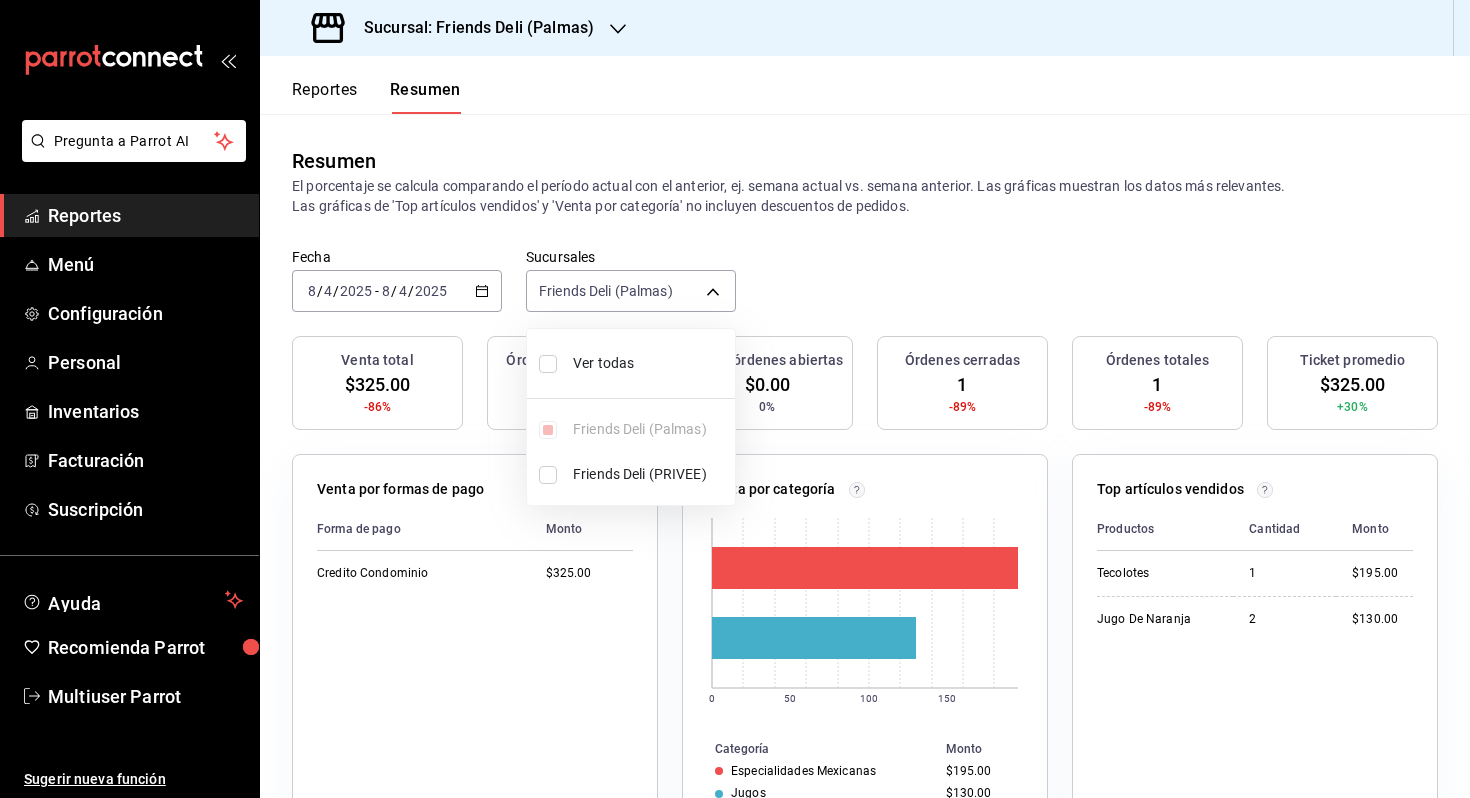 click at bounding box center [735, 399] 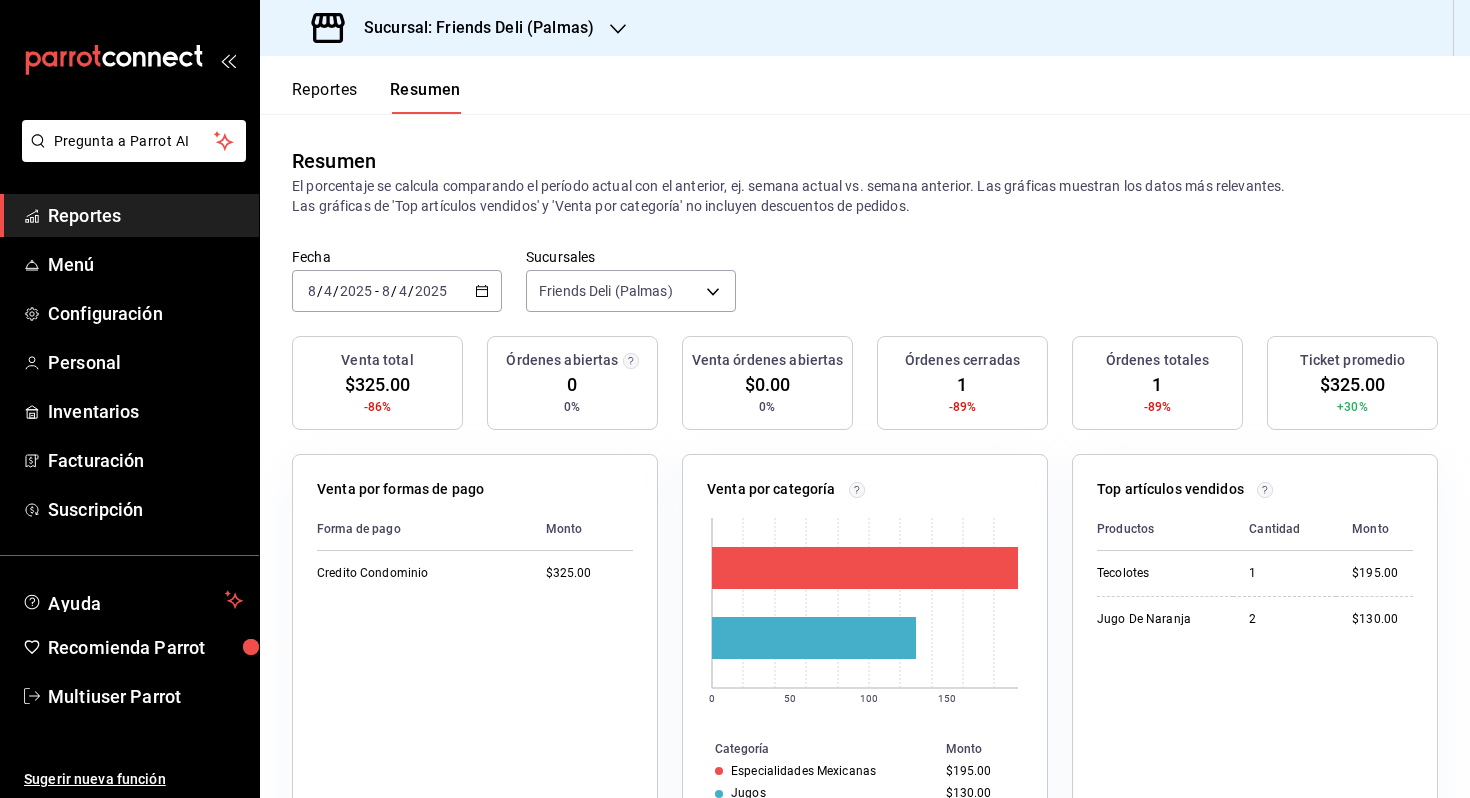 click on "2025-08-04 8 / 4 / 2025 - 2025-08-04 8 / 4 / 2025" at bounding box center (397, 291) 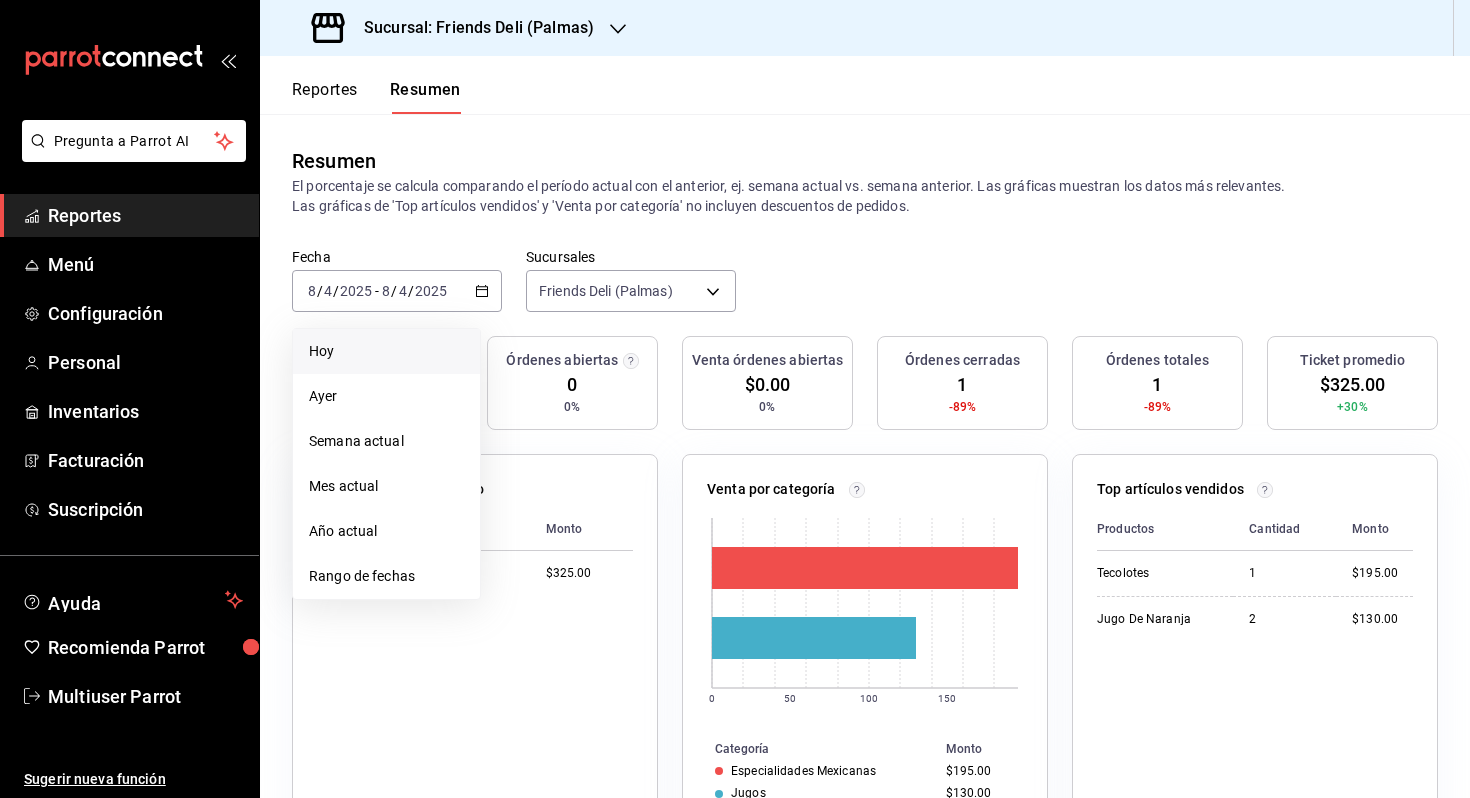 click on "Hoy" at bounding box center (386, 351) 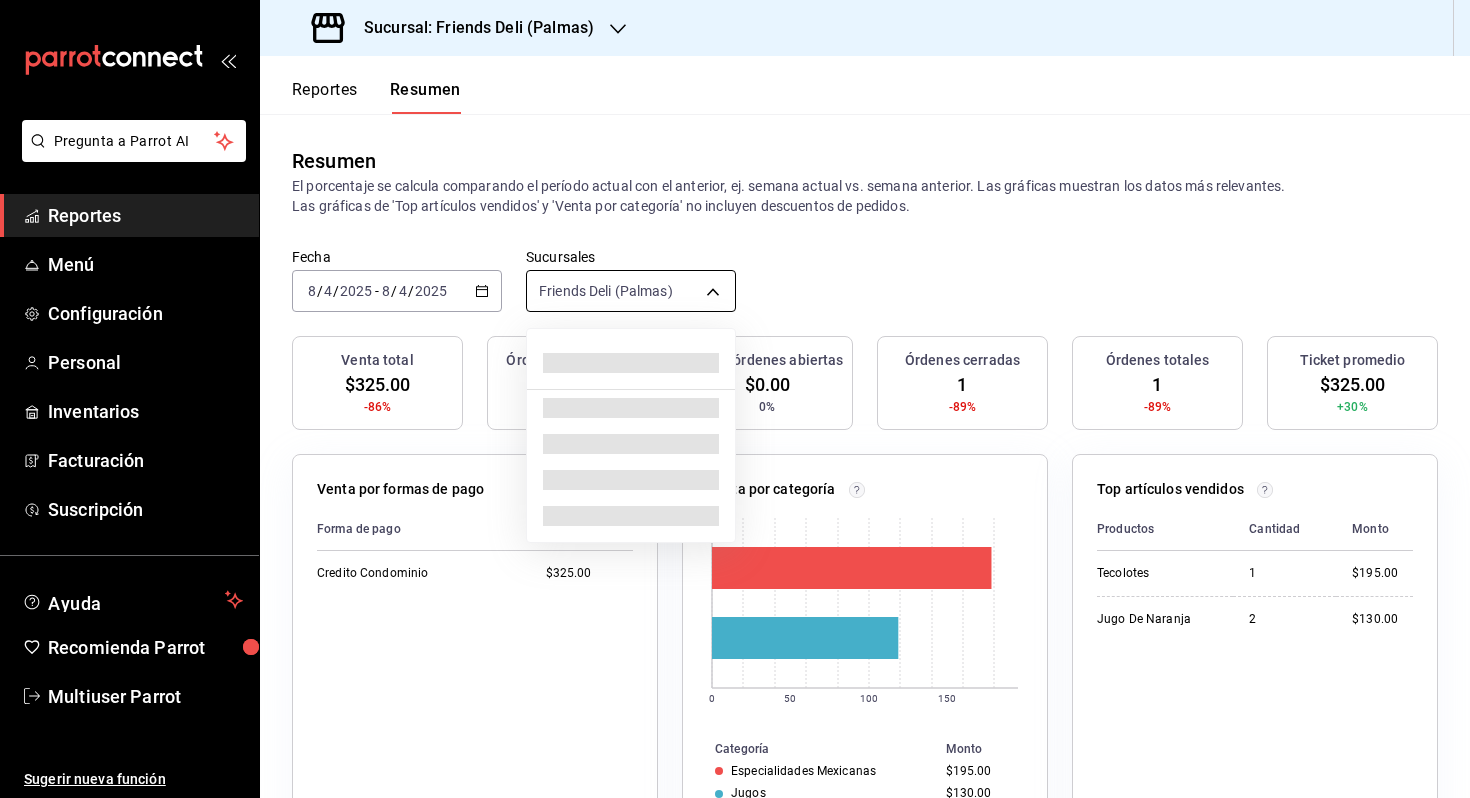 click on "Pregunta a Parrot AI Reportes   Menú   Configuración   Personal   Inventarios   Facturación   Suscripción   Ayuda Recomienda Parrot   Multiuser Parrot   Sugerir nueva función   Sucursal: Friends Deli (Palmas) Reportes Resumen Resumen El porcentaje se calcula comparando el período actual con el anterior, ej. semana actual vs. semana anterior. Las gráficas muestran los datos más relevantes.  Las gráficas de 'Top artículos vendidos' y 'Venta por categoría' no incluyen descuentos de pedidos. Fecha 2025-08-04 8 / 4 / 2025 - 2025-08-04 8 / 4 / 2025 Sucursales Friends Deli (Palmas) [object Object] Venta total $325.00 -86% Órdenes abiertas 0 0% Venta órdenes abiertas $0.00 0% Órdenes cerradas 1 -89% Órdenes totales 1 -89% Ticket promedio $325.00 +30% Venta por formas de pago Forma de pago Monto Credito Condominio $325.00 Venta por categoría   0 50 100 150 Categoría Monto Especialidades Mexicanas $195.00 Jugos $130.00 Top artículos vendidos   Productos Cantidad Monto Tecolotes 1 $195.00 2 $130.00   0" at bounding box center [735, 399] 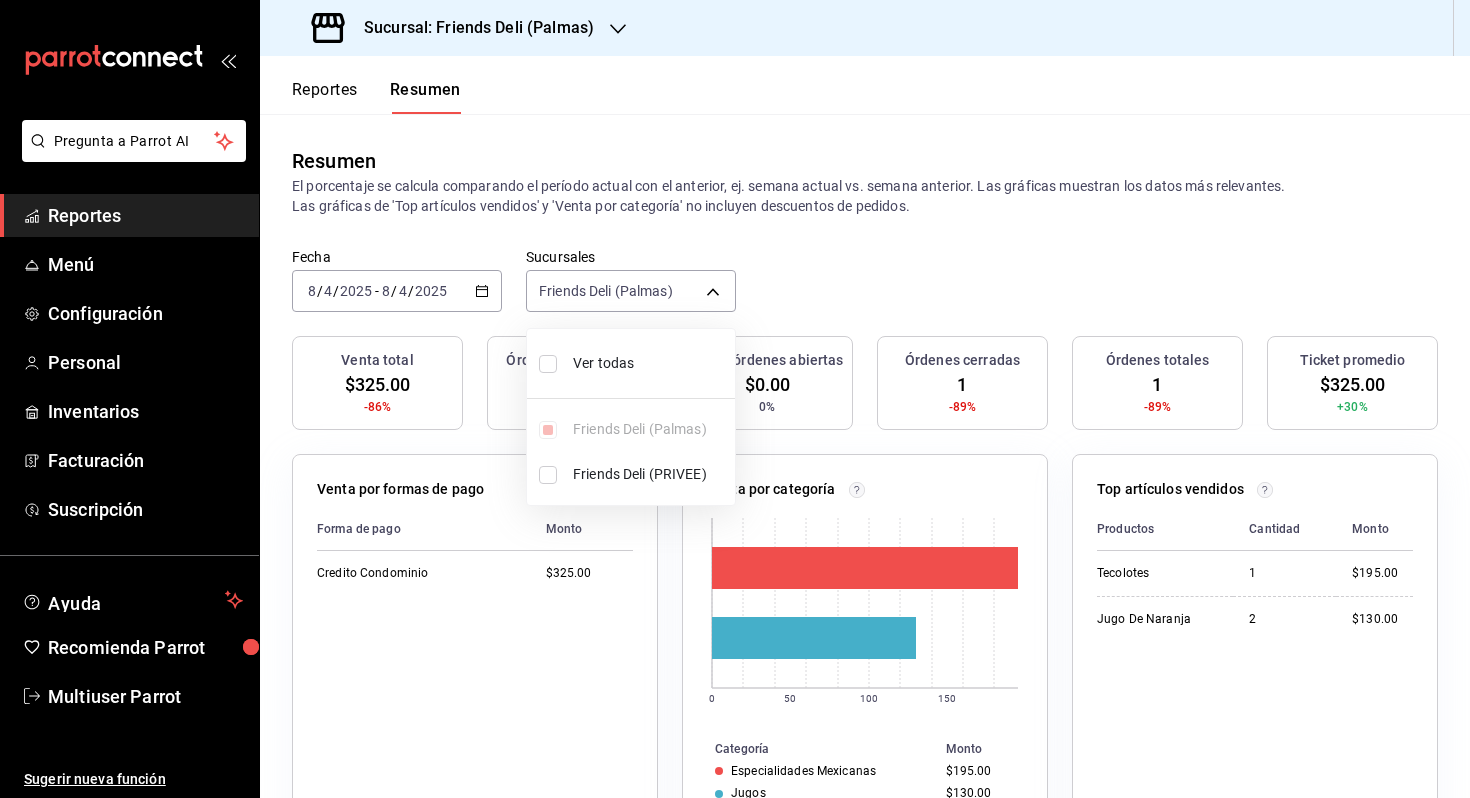 click on "Ver todas" at bounding box center [650, 363] 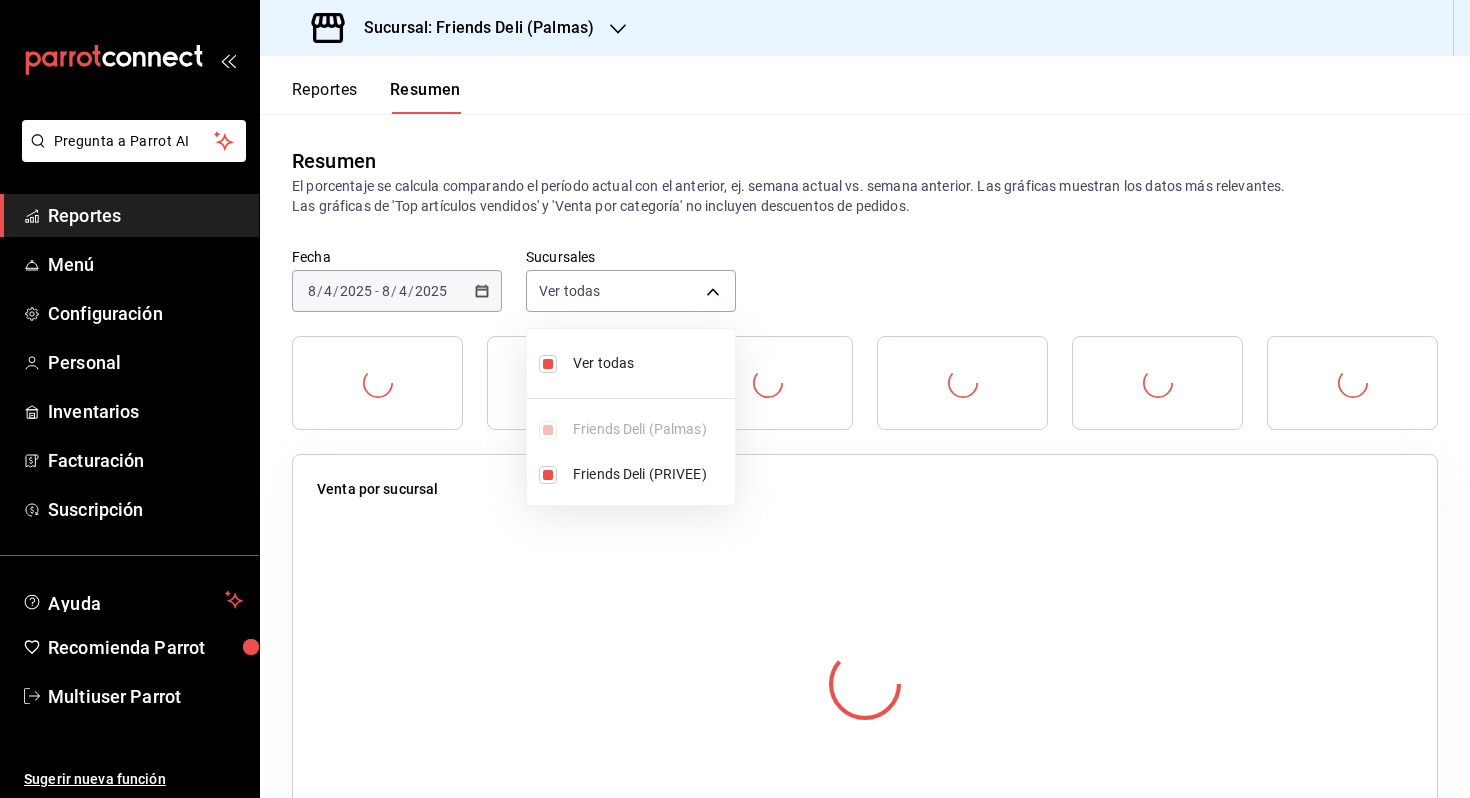 click at bounding box center (735, 399) 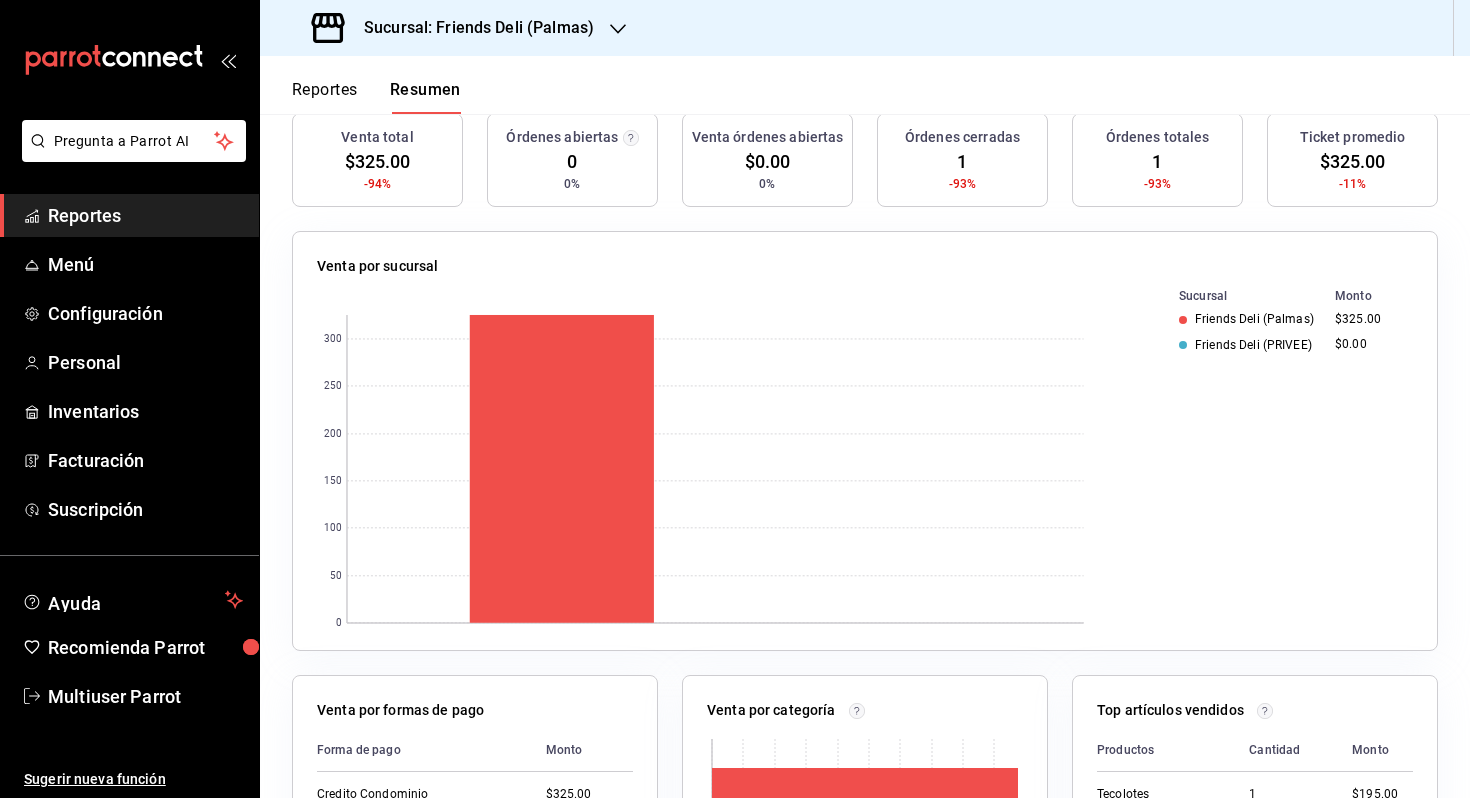 scroll, scrollTop: 0, scrollLeft: 0, axis: both 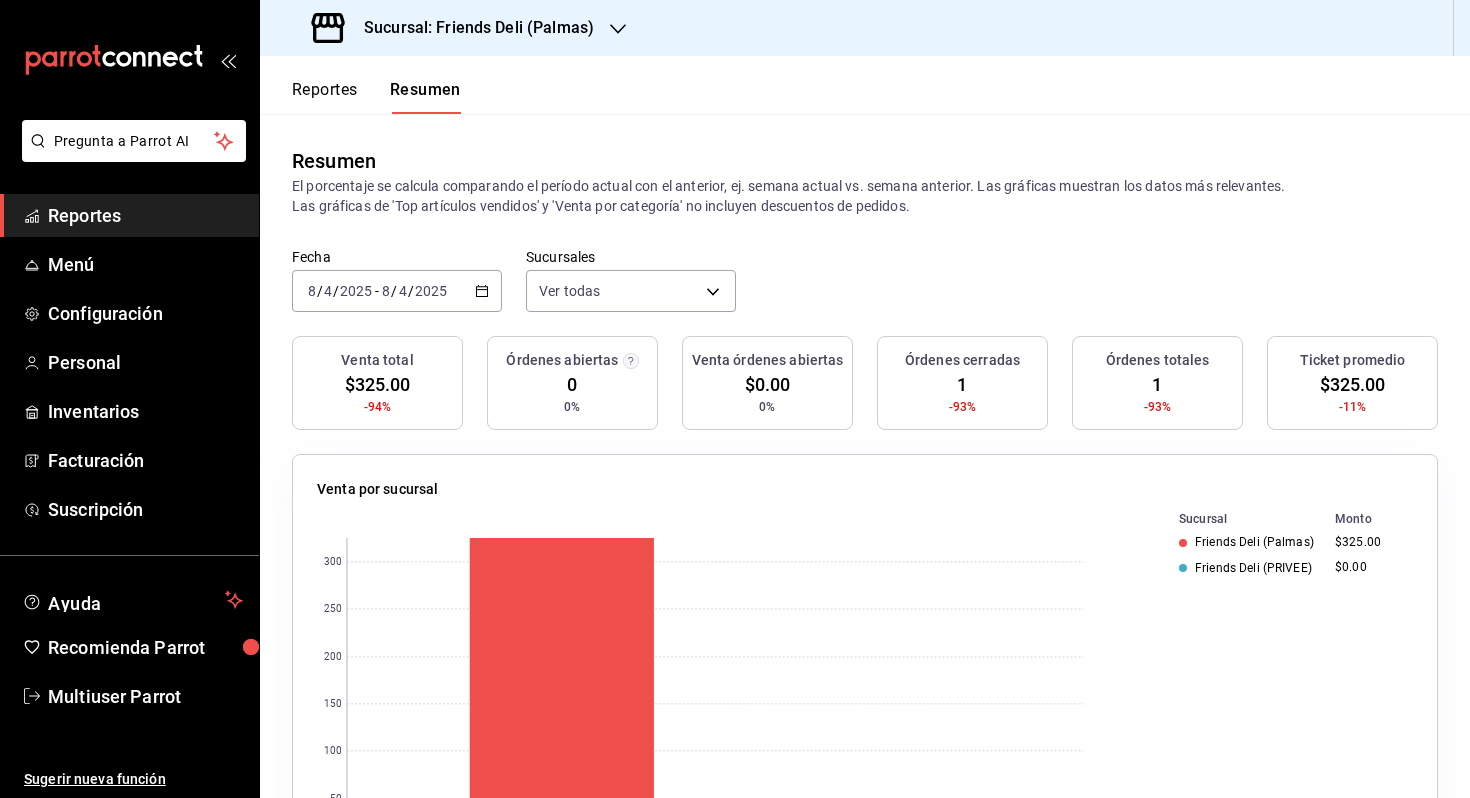 click on "2025-08-04 8 / 4 / 2025 - 2025-08-04 8 / 4 / 2025" at bounding box center (397, 291) 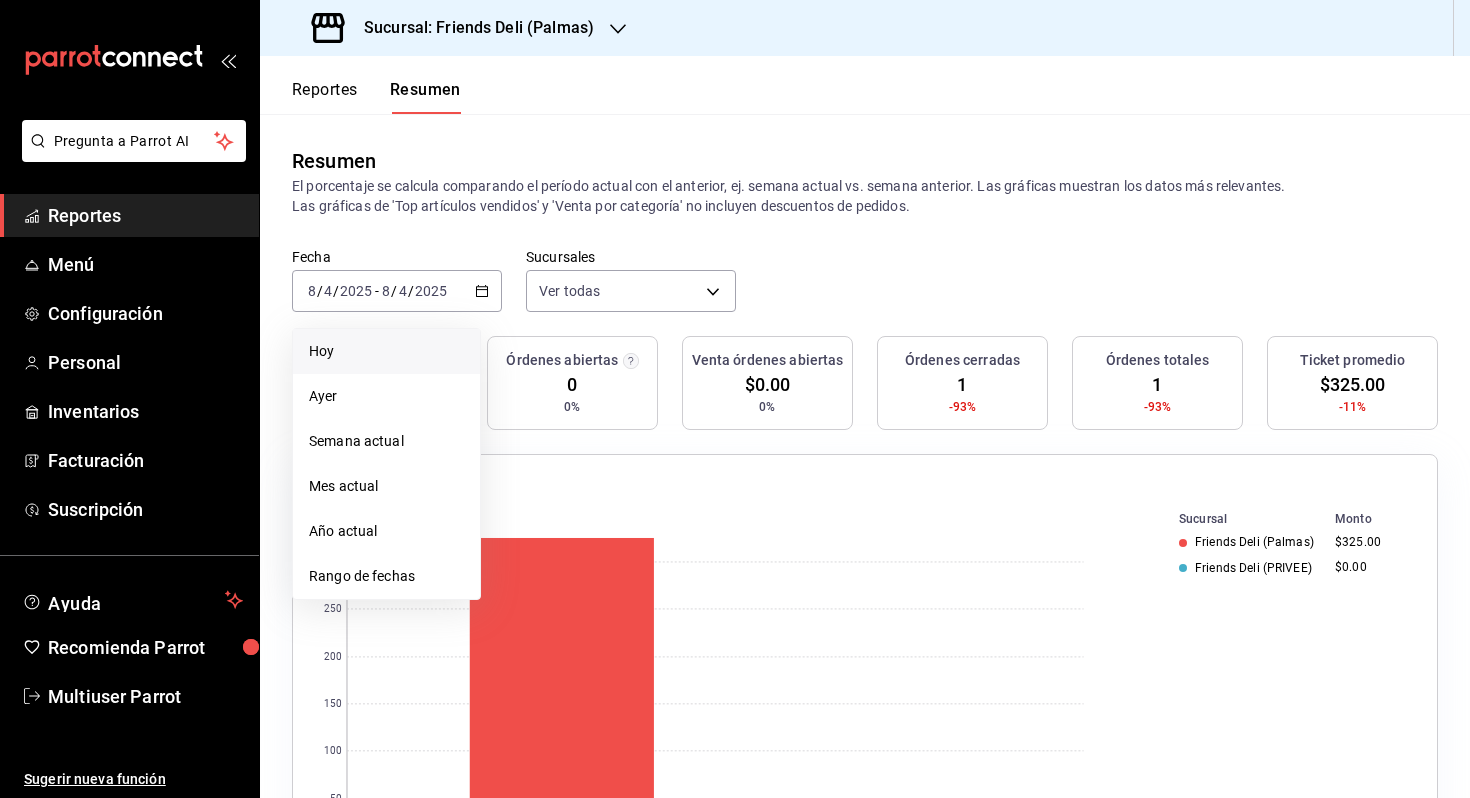 click on "Hoy" at bounding box center [386, 351] 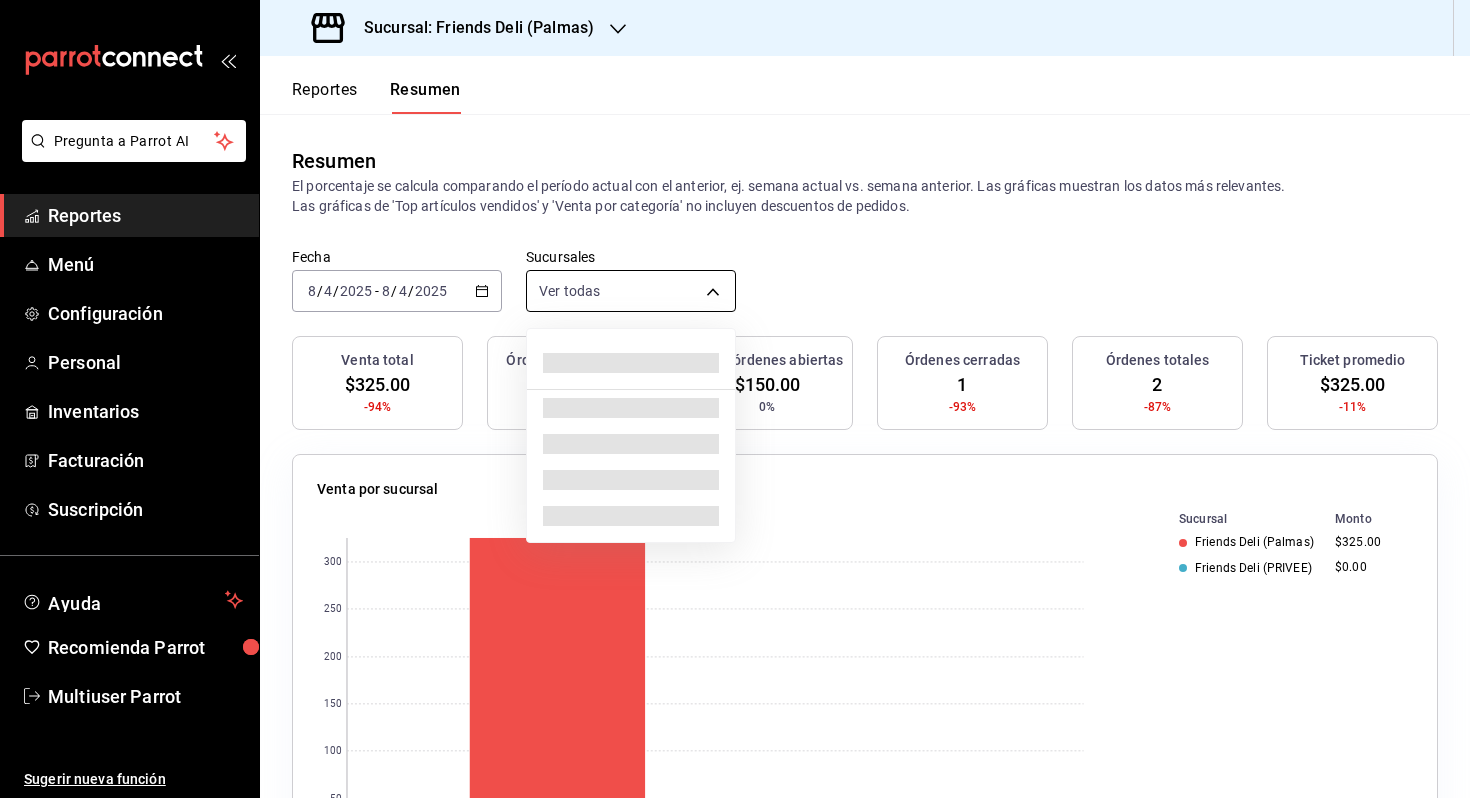 click on "Pregunta a Parrot AI Reportes   Menú   Configuración   Personal   Inventarios   Facturación   Suscripción   Ayuda Recomienda Parrot   Multiuser Parrot   Sugerir nueva función   Sucursal: Friends Deli (Palmas) Reportes Resumen Resumen El porcentaje se calcula comparando el período actual con el anterior, ej. semana actual vs. semana anterior. Las gráficas muestran los datos más relevantes.  Las gráficas de 'Top artículos vendidos' y 'Venta por categoría' no incluyen descuentos de pedidos. Fecha 2025-08-04 8 / 4 / 2025 - 2025-08-04 8 / 4 / 2025 Sucursales Ver todas [object Object],[object Object] Venta total $325.00 -94% Órdenes abiertas 1 0% Venta órdenes abiertas $150.00 0% Órdenes cerradas 1 -93% Órdenes totales 2 -87% Ticket promedio $325.00 -11% Venta por sucursal 0 50 100 150 200 250 300 Sucursal Monto Friends Deli (Palmas) $325.00 Friends Deli (PRIVEE) $0.00 Venta por formas de pago Forma de pago Monto Credito Condominio $325.00 Venta por categoría   0 50 100 150 Categoría Monto $195.00" at bounding box center (735, 399) 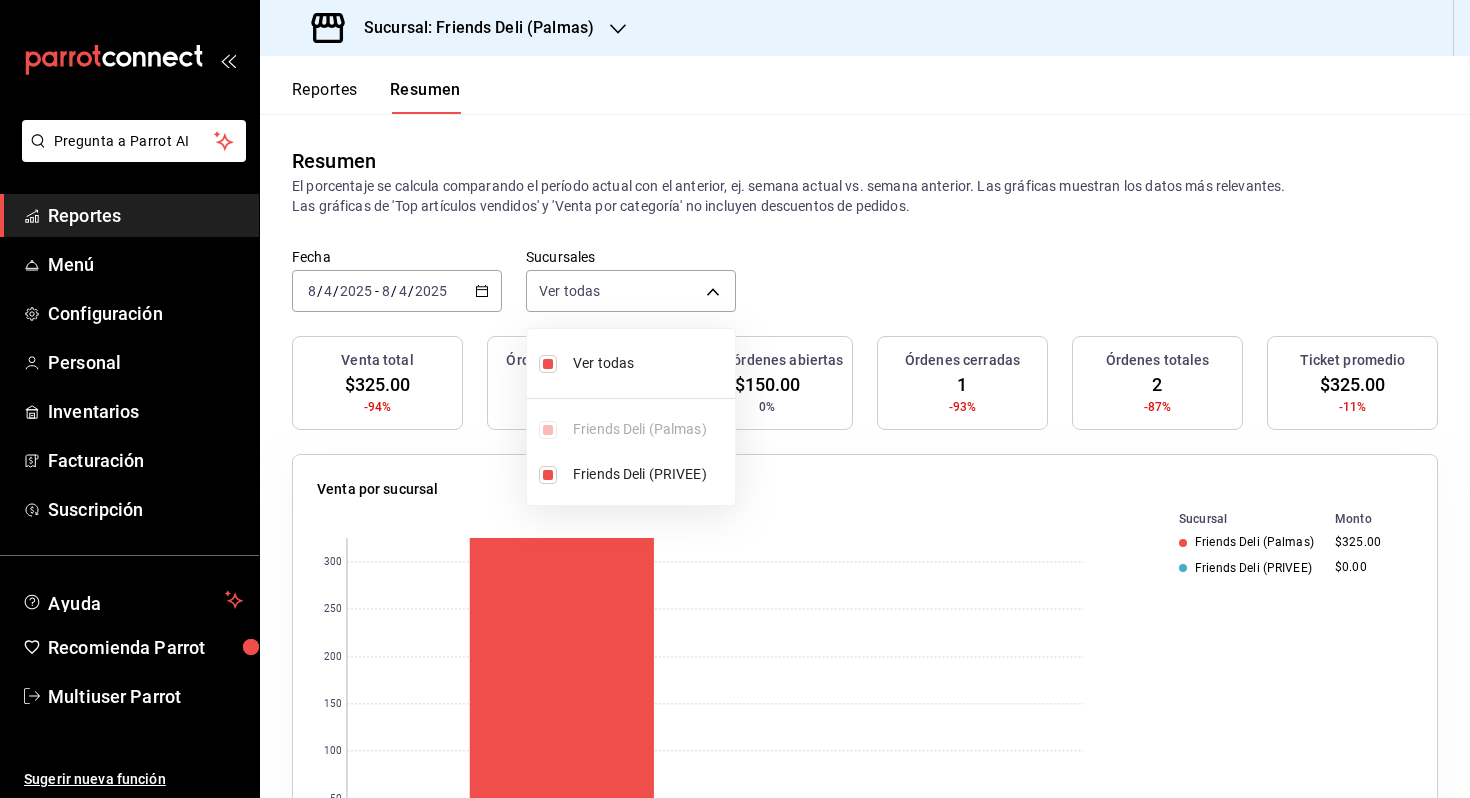 click on "Ver todas" at bounding box center (631, 363) 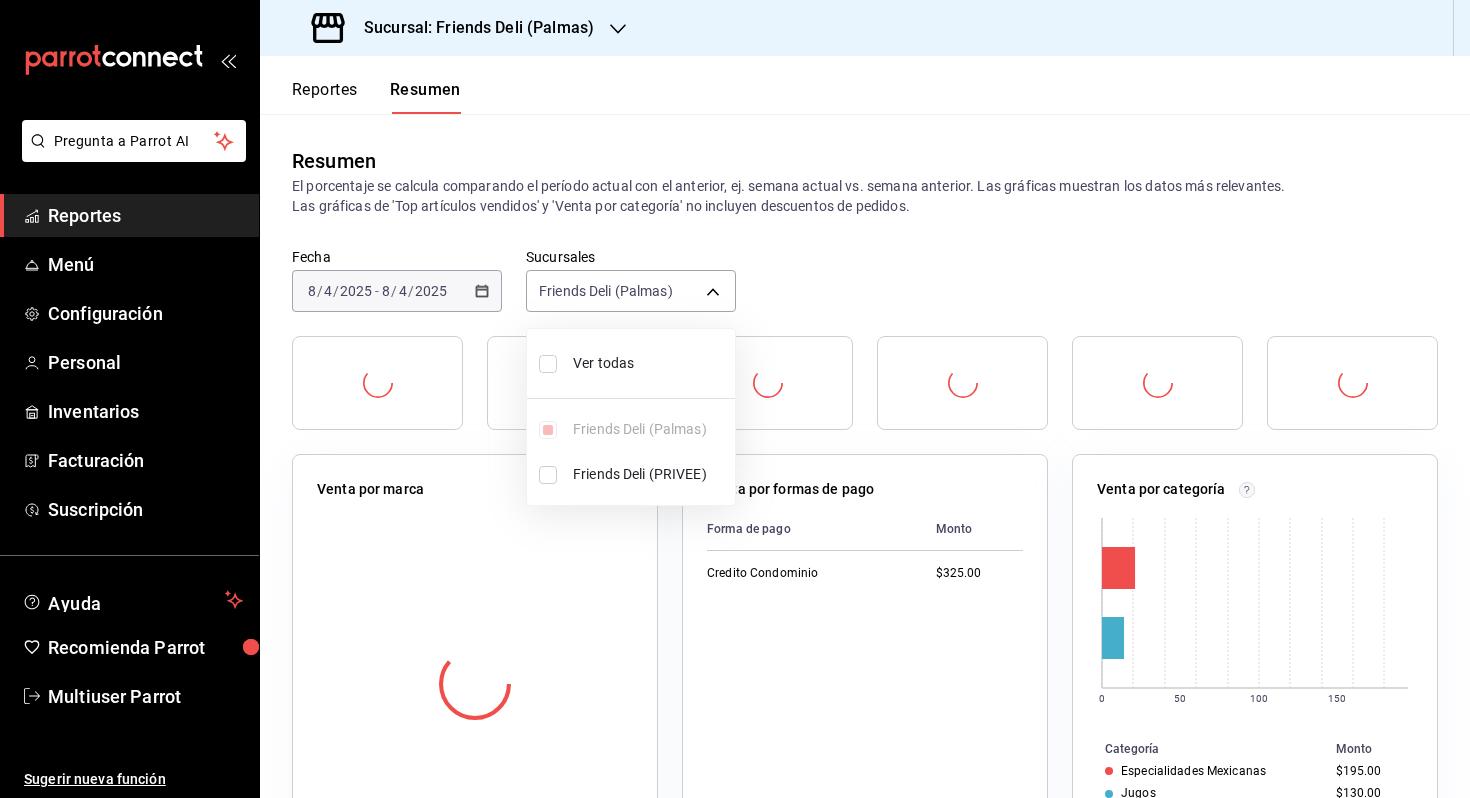 click on "Ver todas" at bounding box center (631, 363) 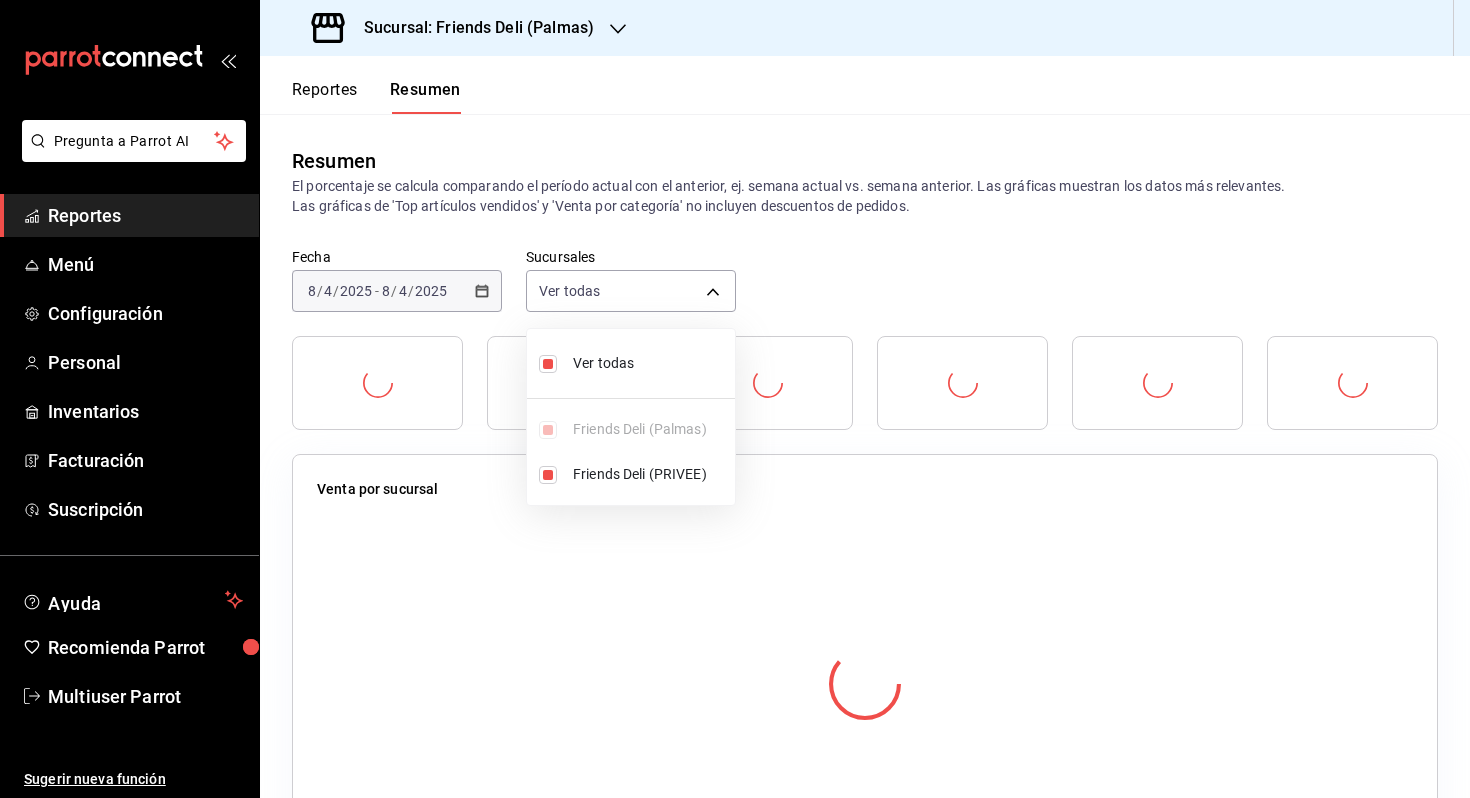 click at bounding box center (735, 399) 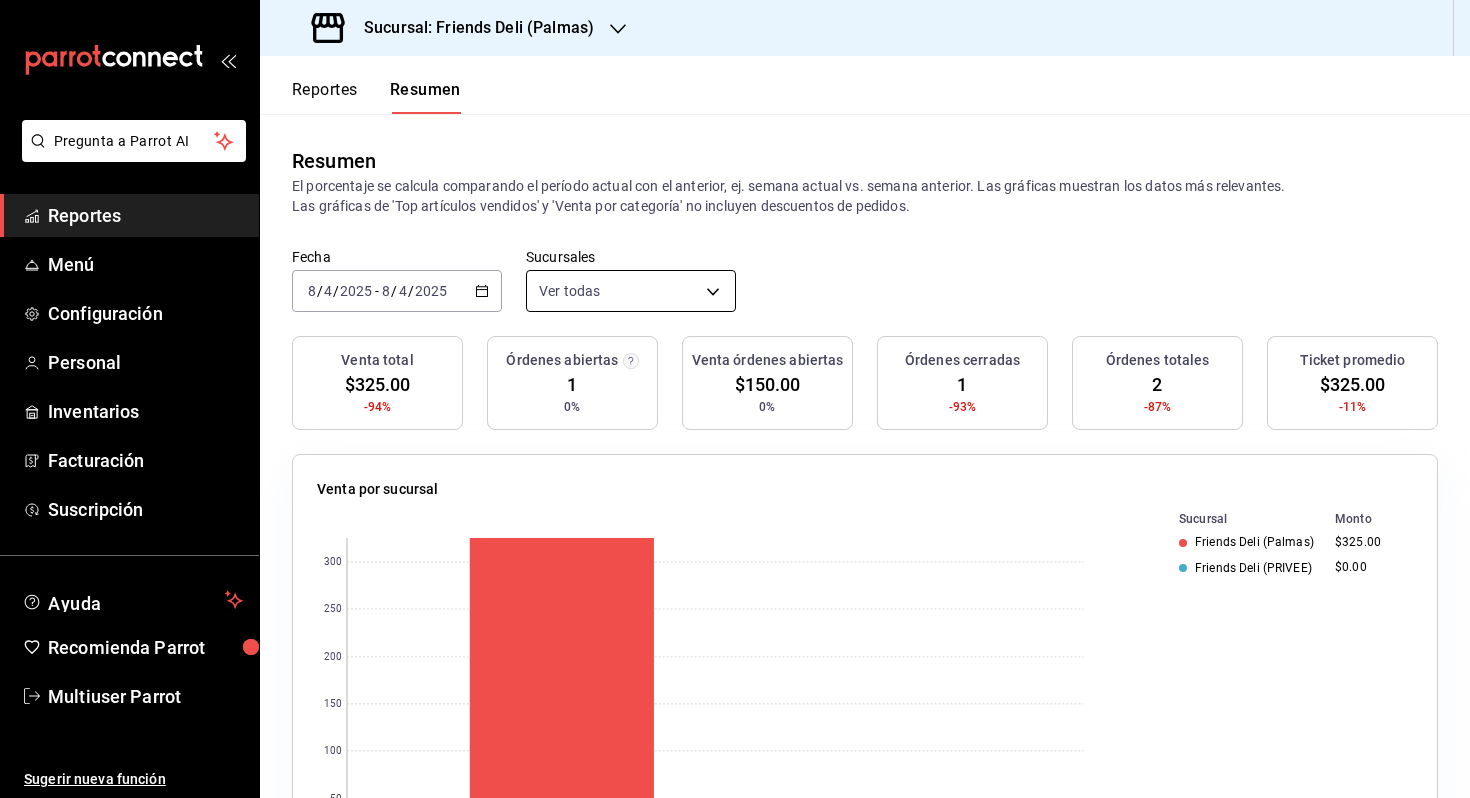 click on "Pregunta a Parrot AI Reportes   Menú   Configuración   Personal   Inventarios   Facturación   Suscripción   Ayuda Recomienda Parrot   Multiuser Parrot   Sugerir nueva función   Sucursal: Friends Deli (Palmas) Reportes Resumen Resumen El porcentaje se calcula comparando el período actual con el anterior, ej. semana actual vs. semana anterior. Las gráficas muestran los datos más relevantes.  Las gráficas de 'Top artículos vendidos' y 'Venta por categoría' no incluyen descuentos de pedidos. Fecha 2025-08-04 8 / 4 / 2025 - 2025-08-04 8 / 4 / 2025 Sucursales Ver todas [object Object],[object Object] Venta total $325.00 -94% Órdenes abiertas 1 0% Venta órdenes abiertas $150.00 0% Órdenes cerradas 1 -93% Órdenes totales 2 -87% Ticket promedio $325.00 -11% Venta por sucursal 0 50 100 150 200 250 300 Sucursal Monto Friends Deli (Palmas) $325.00 Friends Deli (PRIVEE) $0.00 Venta por formas de pago Forma de pago Monto Credito Condominio $325.00 Venta por categoría   0 50 100 150 Categoría Monto $195.00" at bounding box center [735, 399] 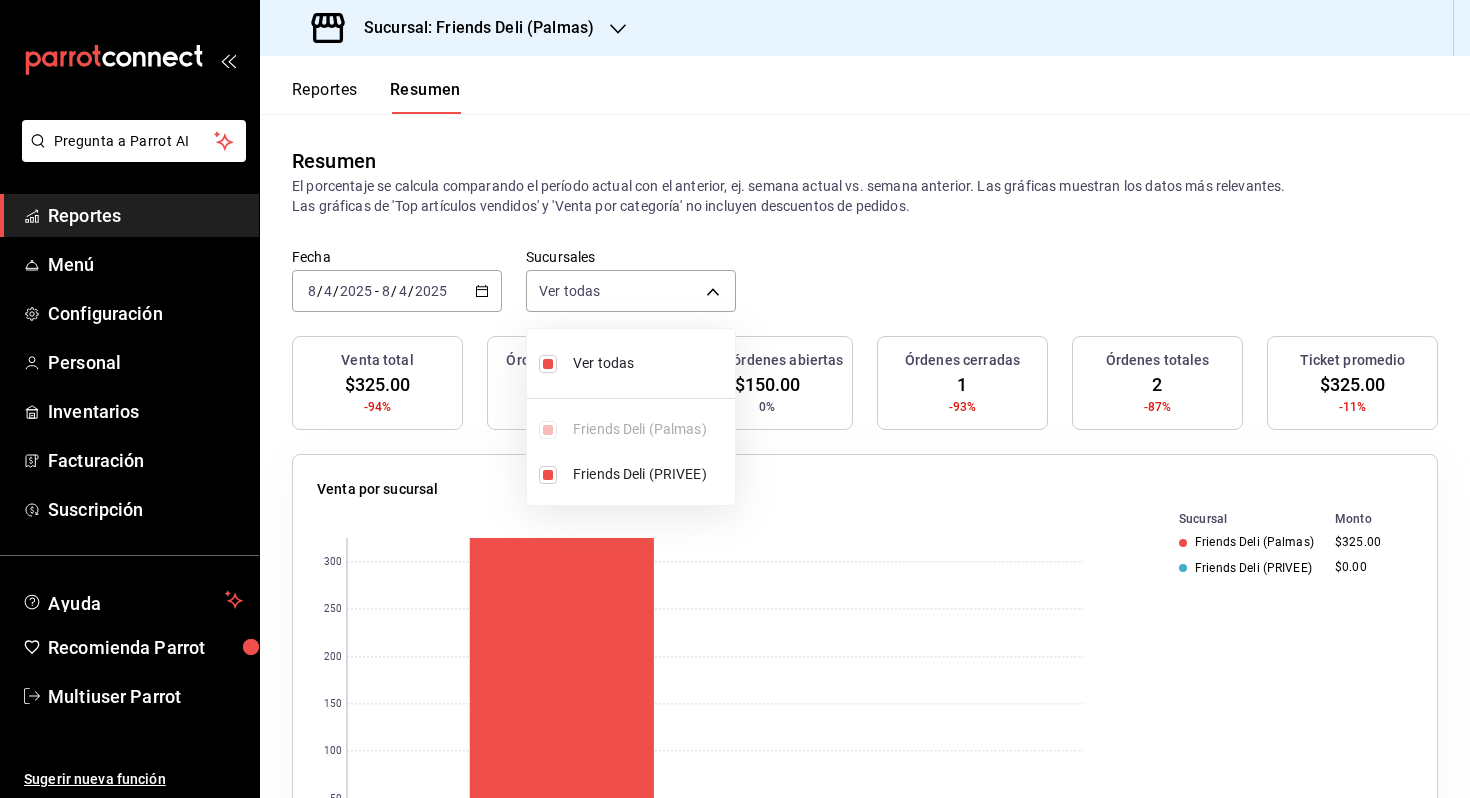 drag, startPoint x: 600, startPoint y: 281, endPoint x: 604, endPoint y: 342, distance: 61.13101 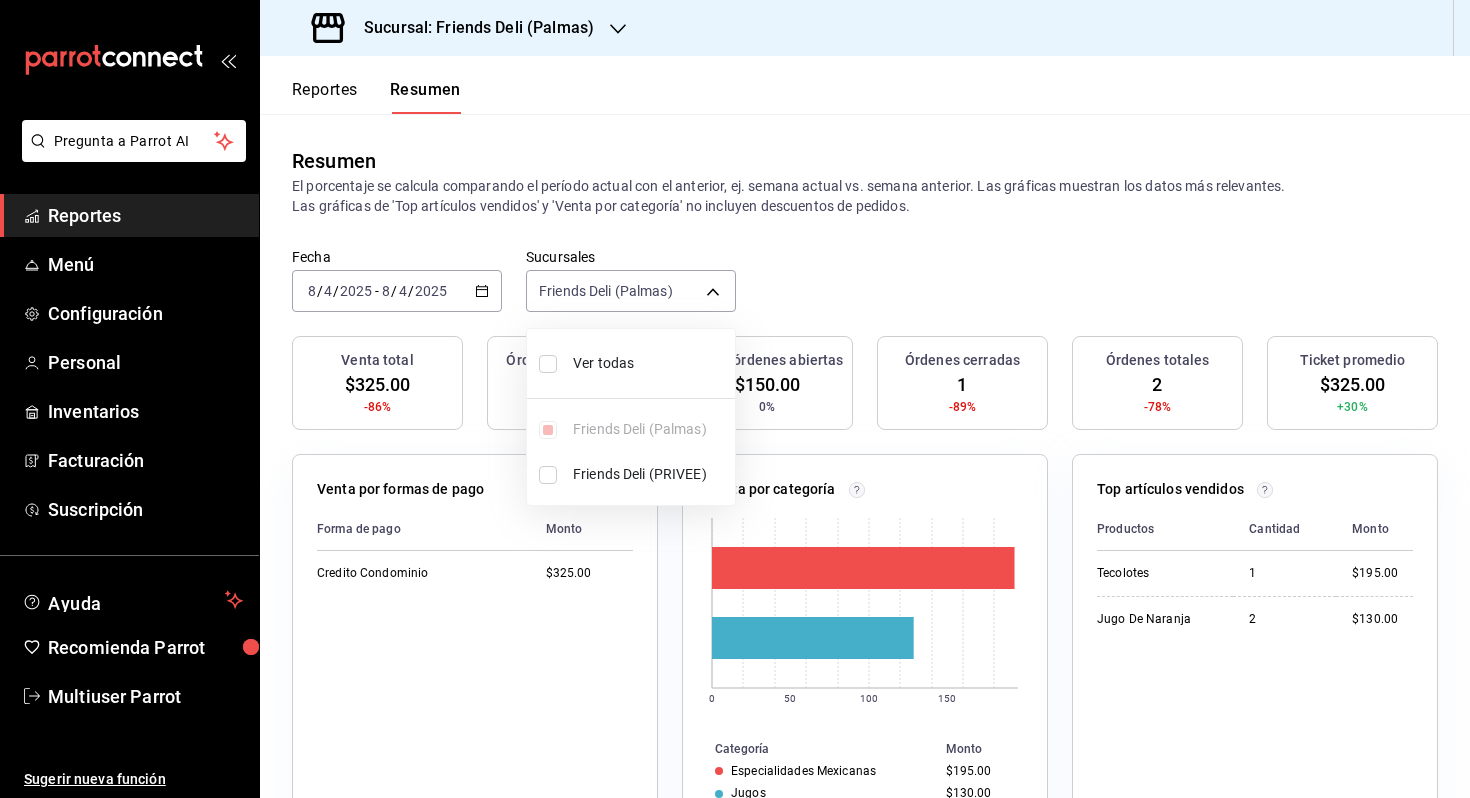 click on "Ver todas" at bounding box center (631, 363) 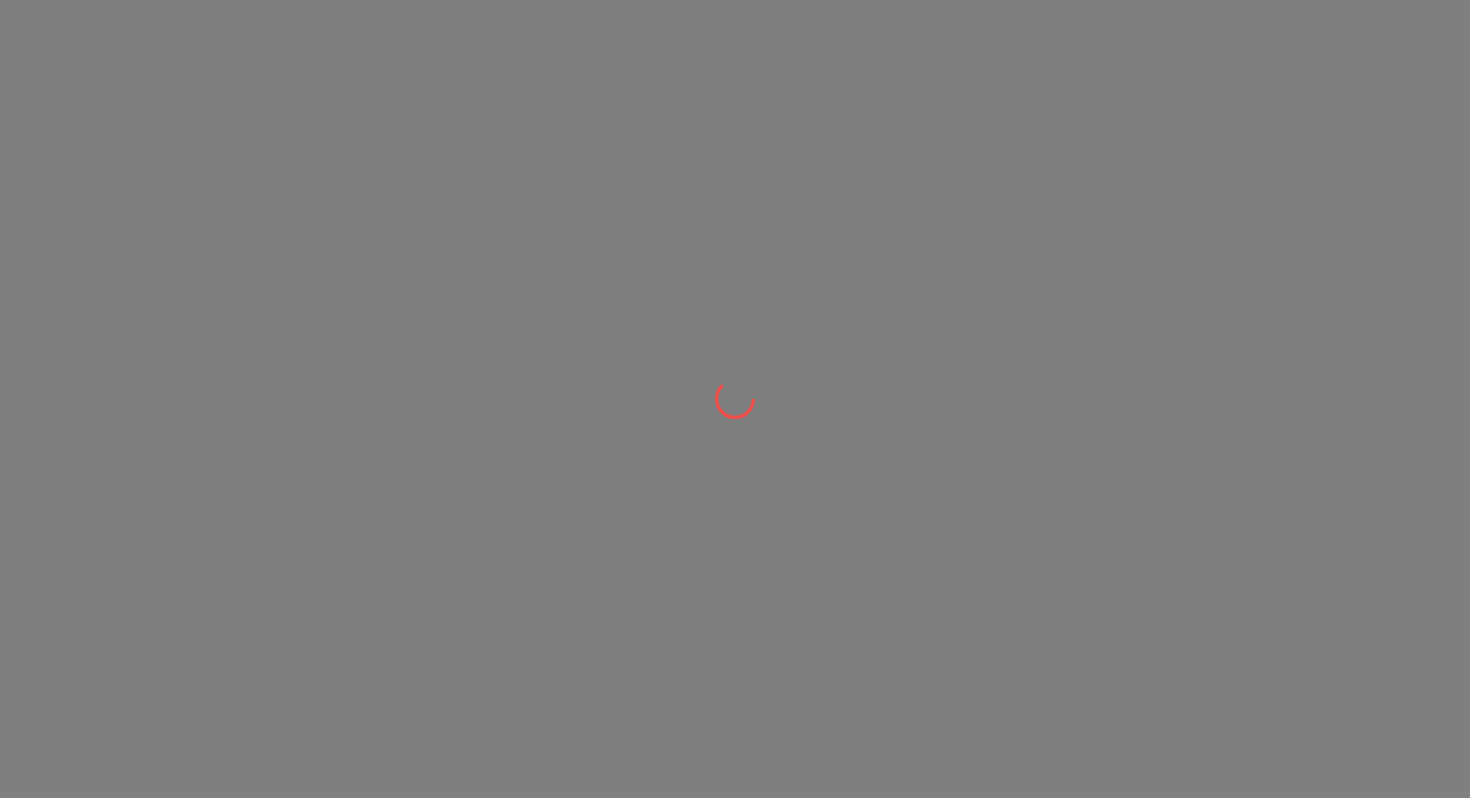 scroll, scrollTop: 0, scrollLeft: 0, axis: both 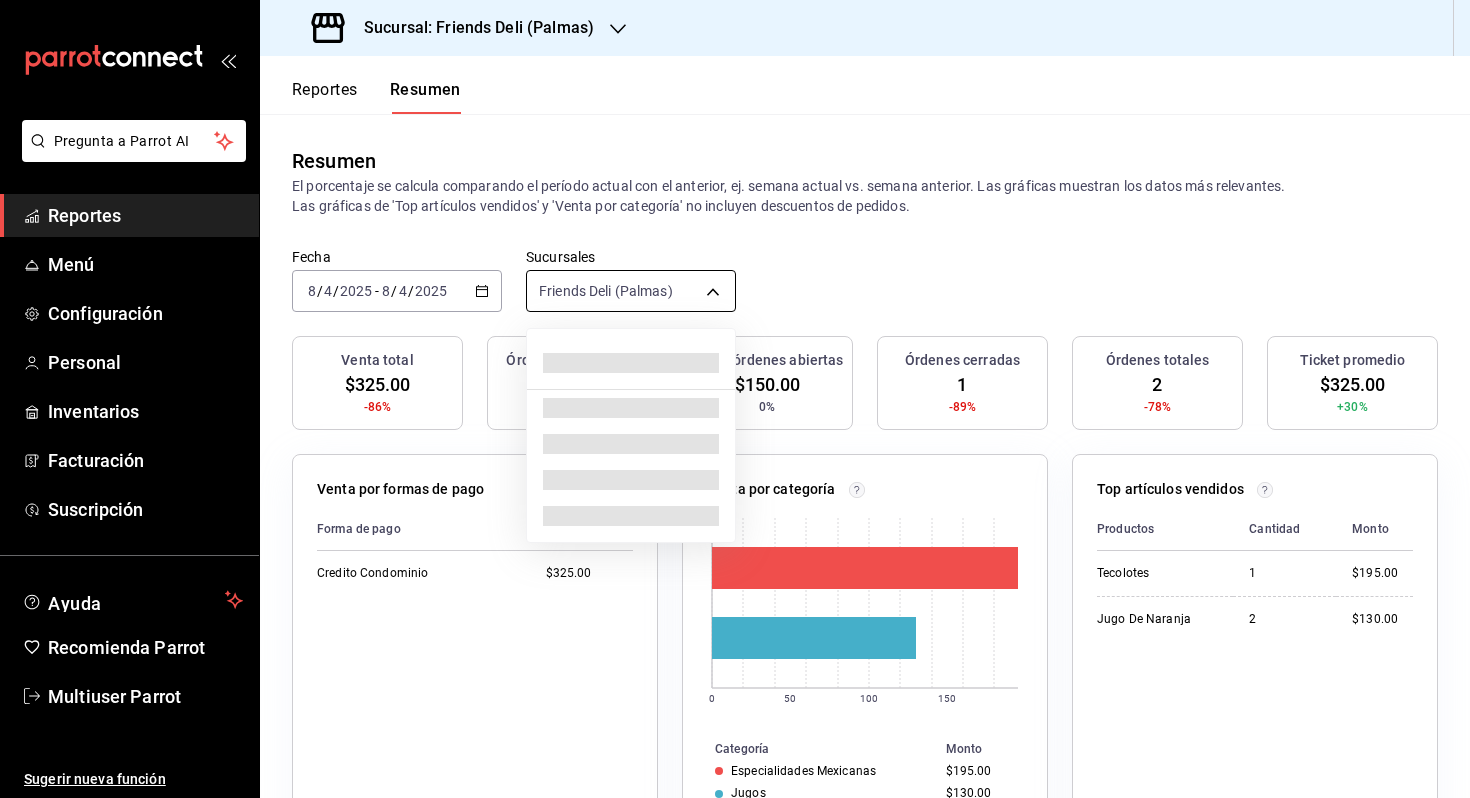 click on "Pregunta a Parrot AI Reportes   Menú   Configuración   Personal   Inventarios   Facturación   Suscripción   Ayuda Recomienda Parrot   Multiuser Parrot   Sugerir nueva función   Sucursal: Friends Deli ([CITY]) Reportes Resumen Resumen El porcentaje se calcula comparando el período actual con el anterior, ej. semana actual vs. semana anterior. Las gráficas muestran los datos más relevantes.  Las gráficas de 'Top artículos vendidos' y 'Venta por categoría' no incluyen descuentos de pedidos. Fecha [DATE] [DATE] - [DATE] [DATE] Sucursales Friends Deli ([CITY]) [object Object] Venta total $325.00 -86% Órdenes abiertas 1 0% Venta órdenes abiertas $150.00 0% Órdenes cerradas 1 -89% Órdenes totales 2 -78% Ticket promedio $325.00 +30% Venta por formas de pago Forma de pago Monto Credito Condominio $325.00 Venta por categoría   0 50 100 150 Categoría Monto Especialidades Mexicanas $195.00 Jugos $130.00 Top artículos vendidos   Productos Cantidad Monto Tecolotes 1 $195.00 2 $130.00" at bounding box center [735, 399] 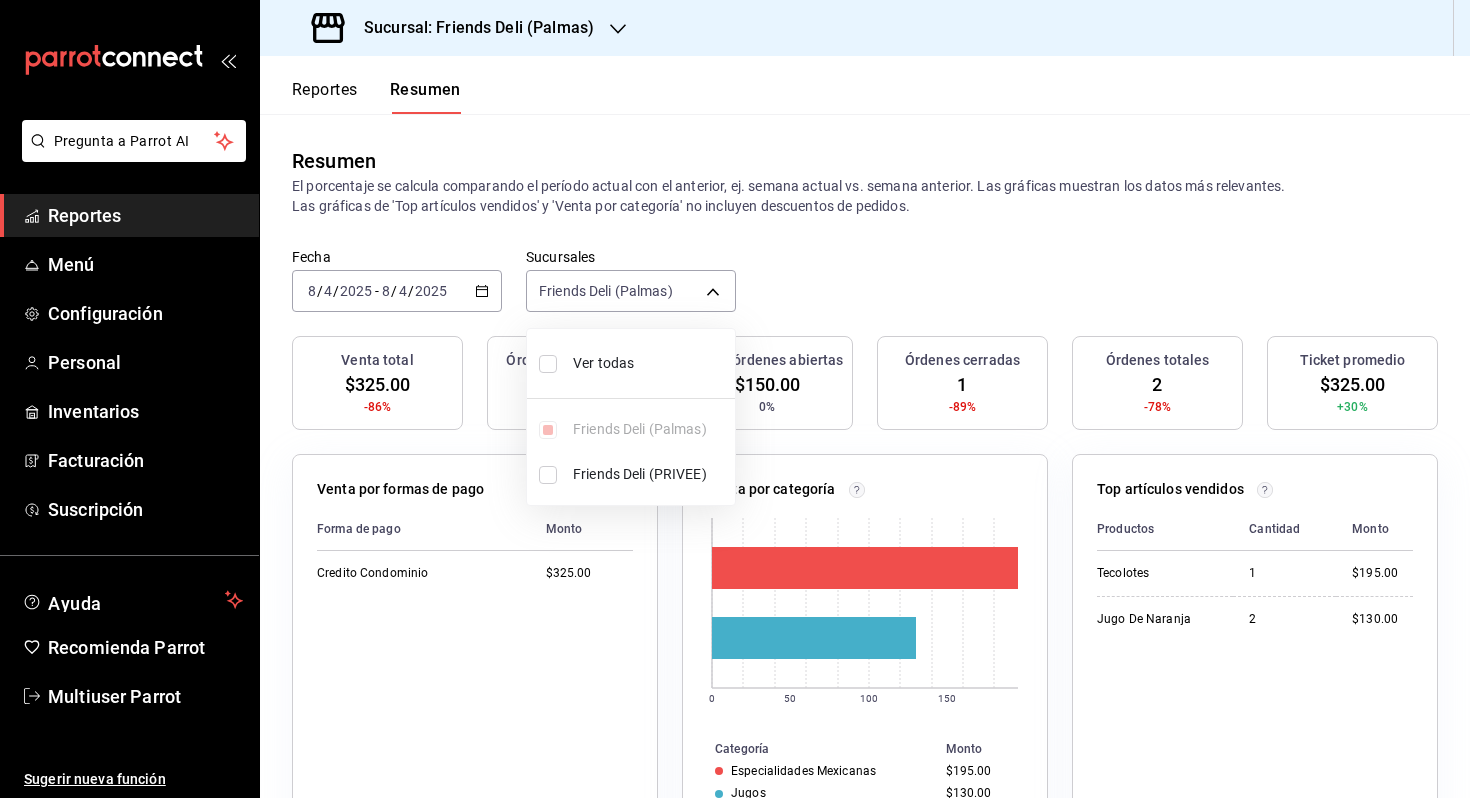 click on "Ver todas Friends Deli (Palmas) Friends Deli (PRIVEE)" at bounding box center (631, 417) 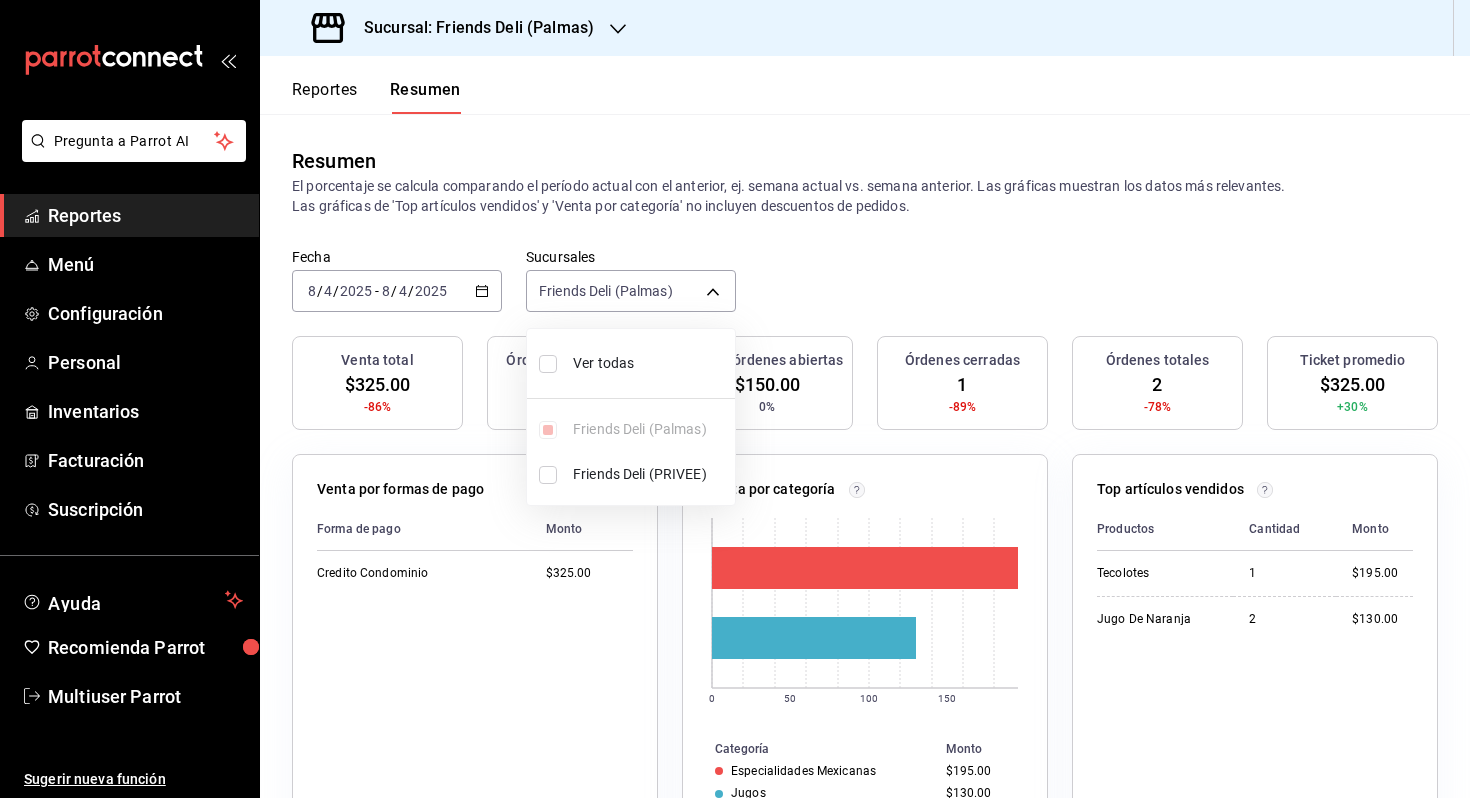 click on "Ver todas" at bounding box center [631, 363] 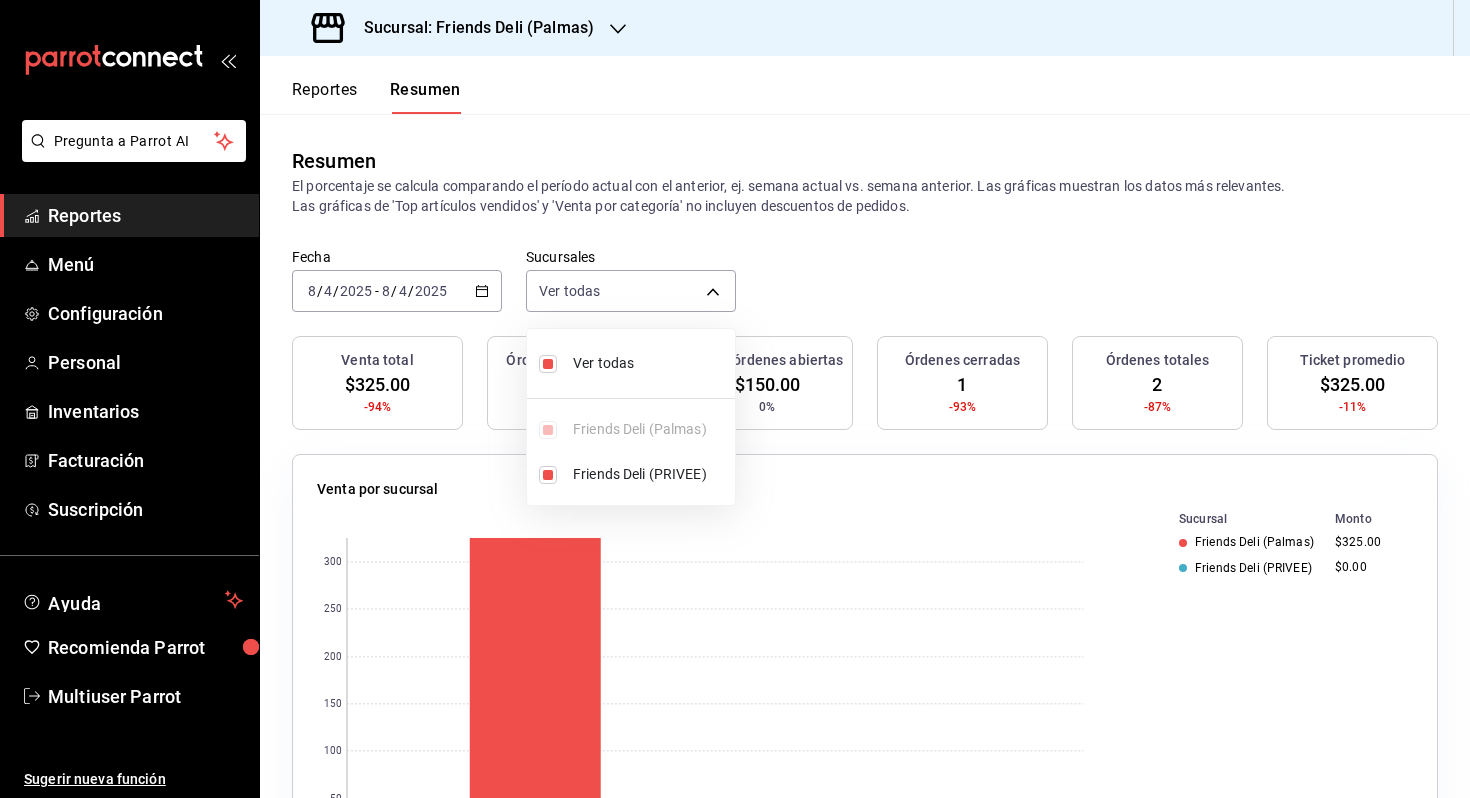 click at bounding box center (735, 399) 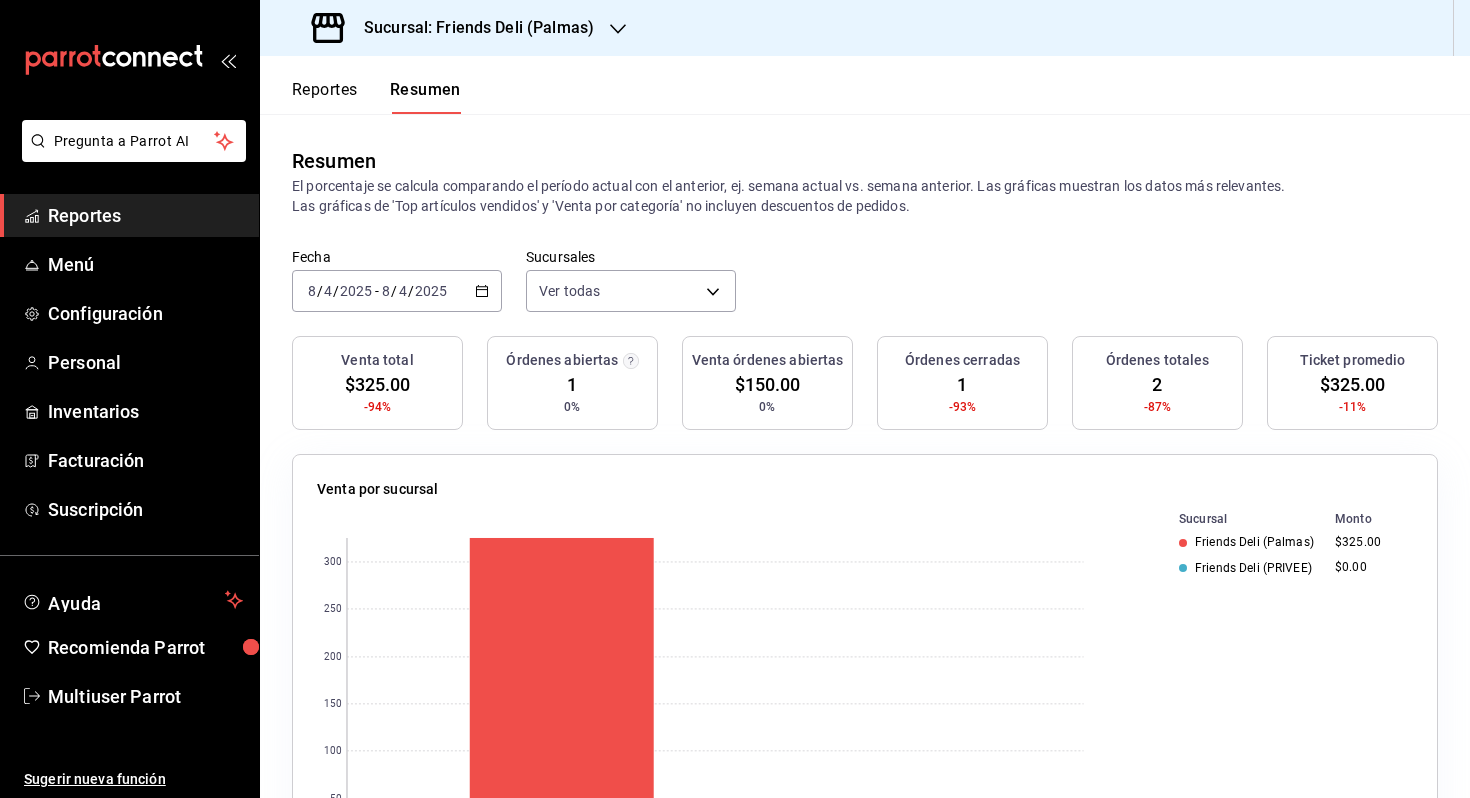 click on "Fecha [DATE] [DATE] - [DATE] [DATE] Sucursales Ver todas [object Object],[object Object]" at bounding box center [865, 292] 